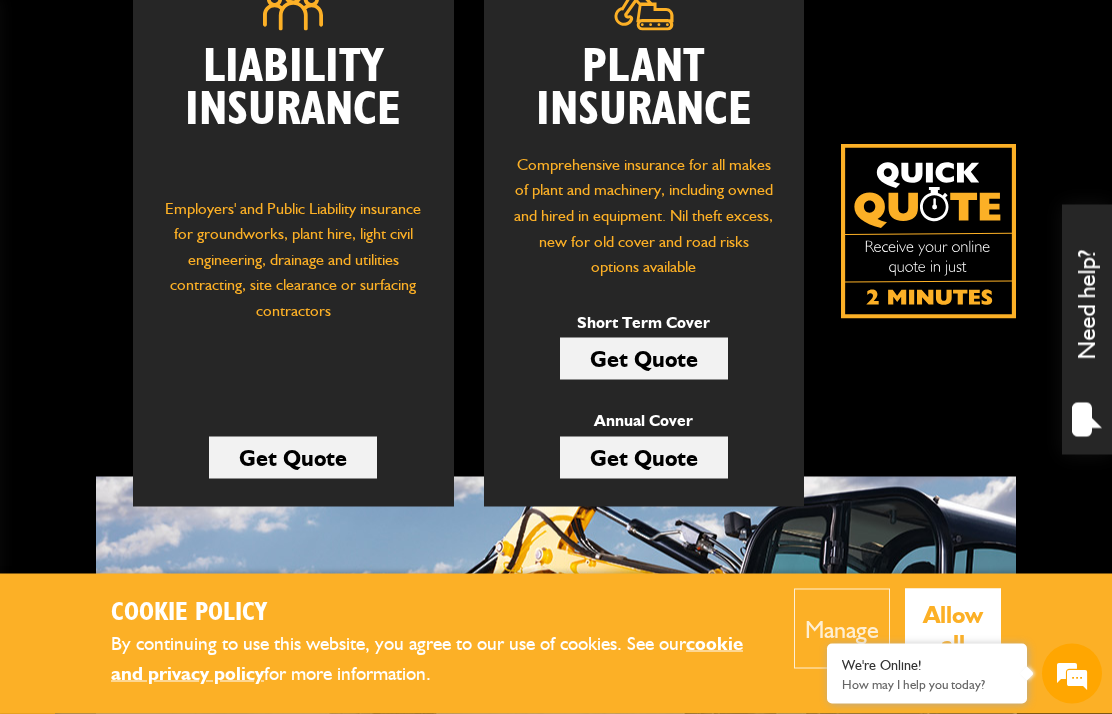 scroll, scrollTop: 350, scrollLeft: 0, axis: vertical 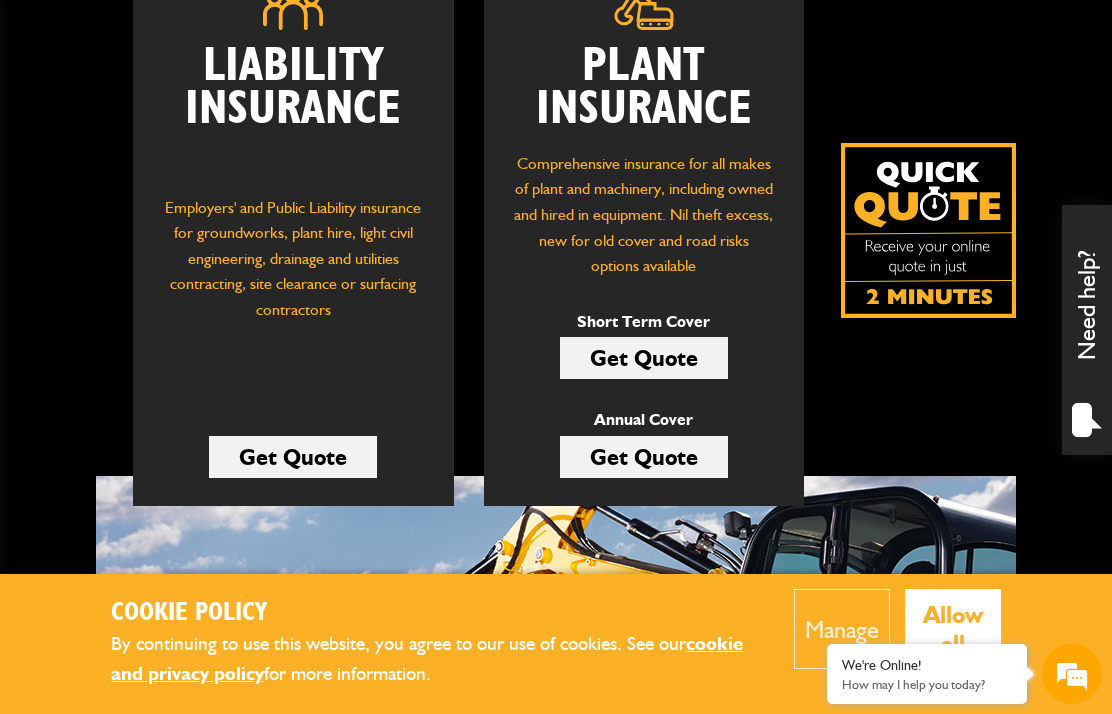 click on "Get Quote" at bounding box center [644, 358] 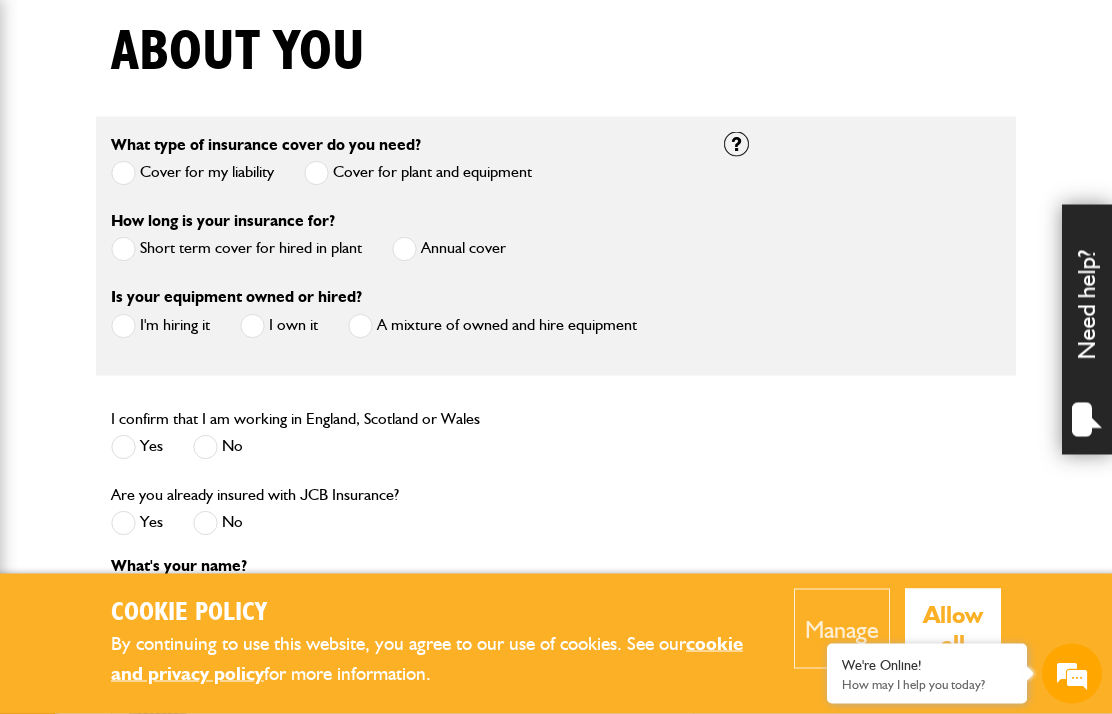 scroll, scrollTop: 504, scrollLeft: 0, axis: vertical 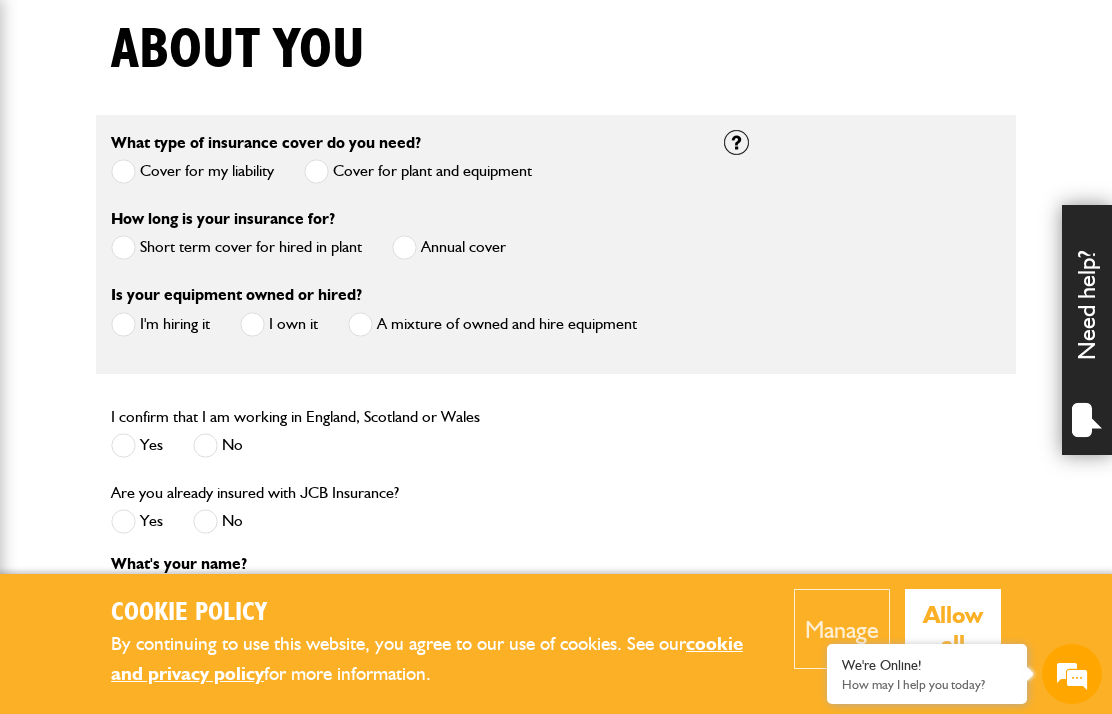 click on "Short term cover for hired in plant" at bounding box center [236, 247] 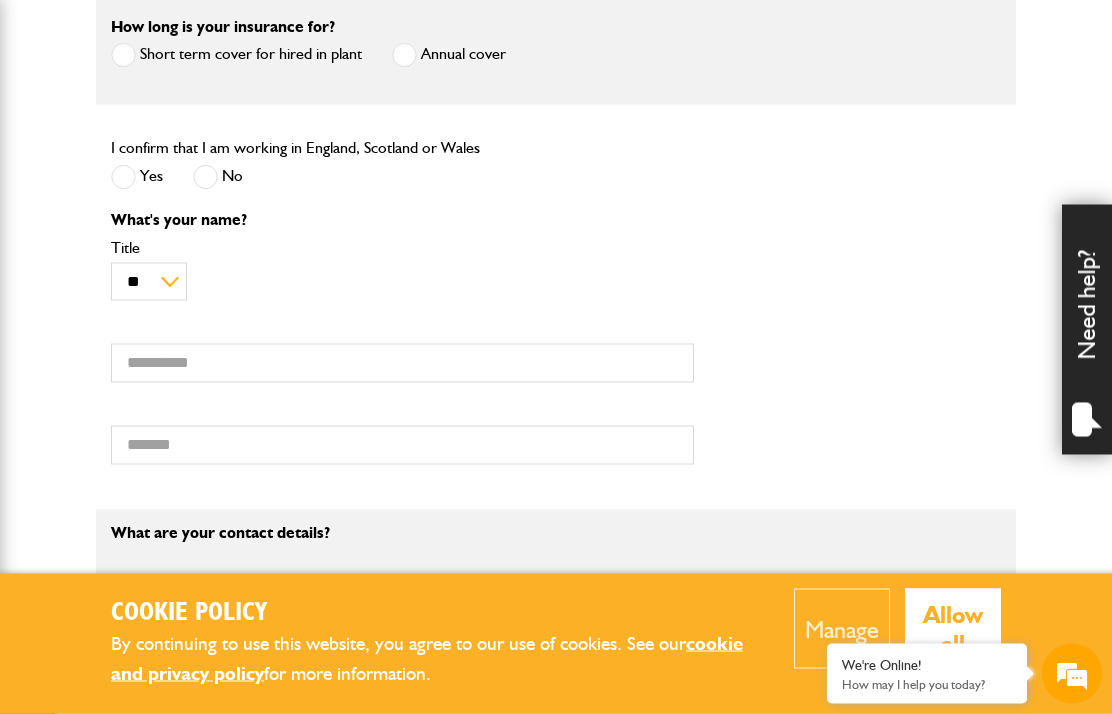 scroll, scrollTop: 698, scrollLeft: 0, axis: vertical 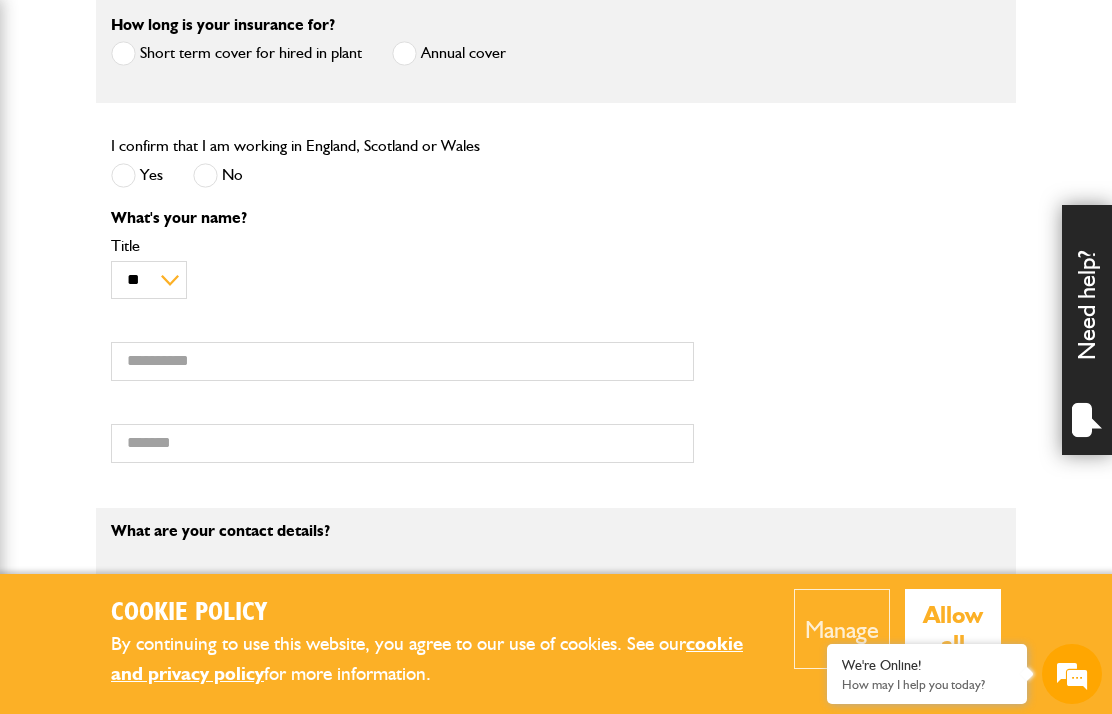 click on "Yes" at bounding box center (137, 175) 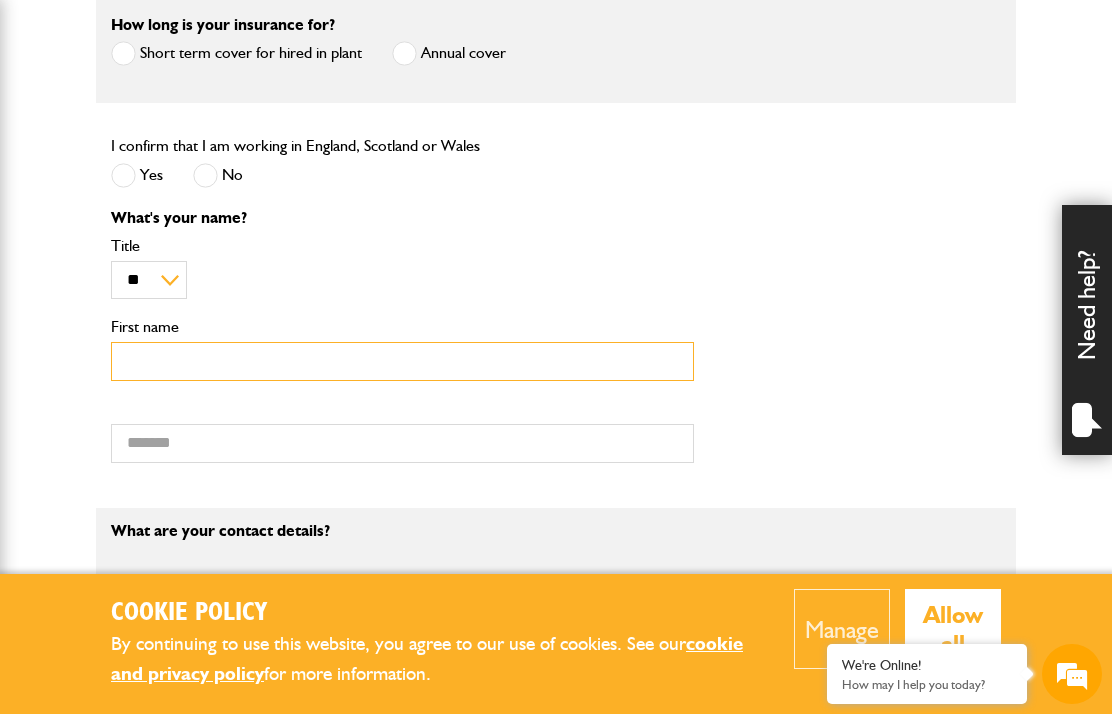 click on "First name" at bounding box center [402, 361] 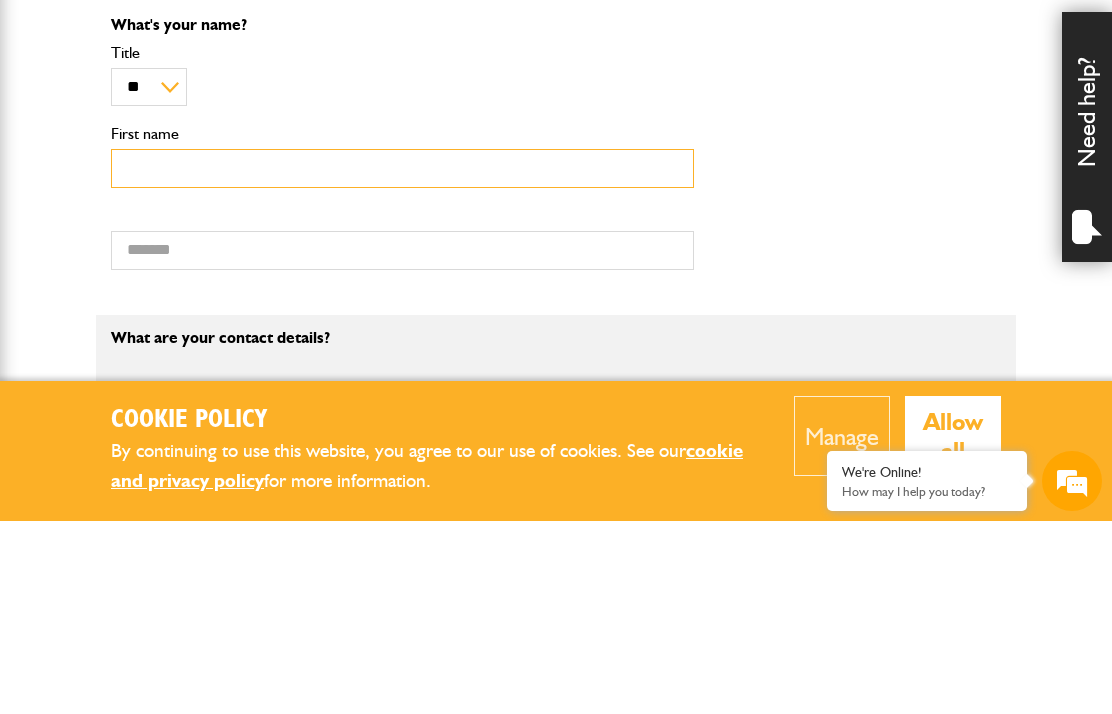 type on "****" 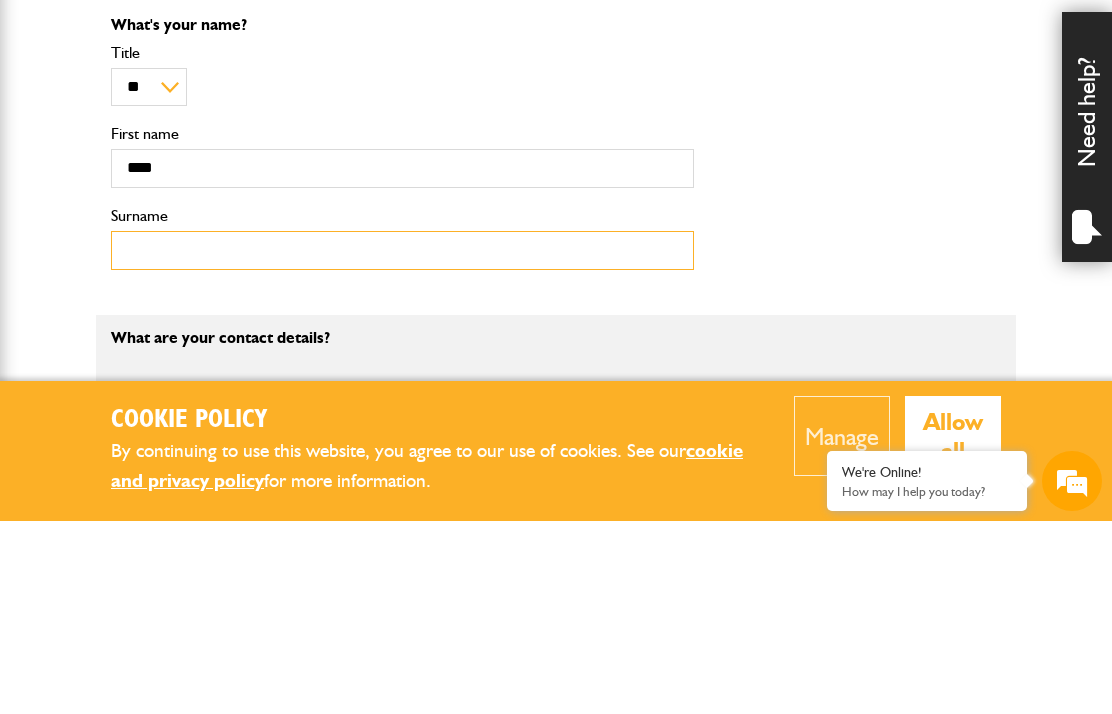 type on "**********" 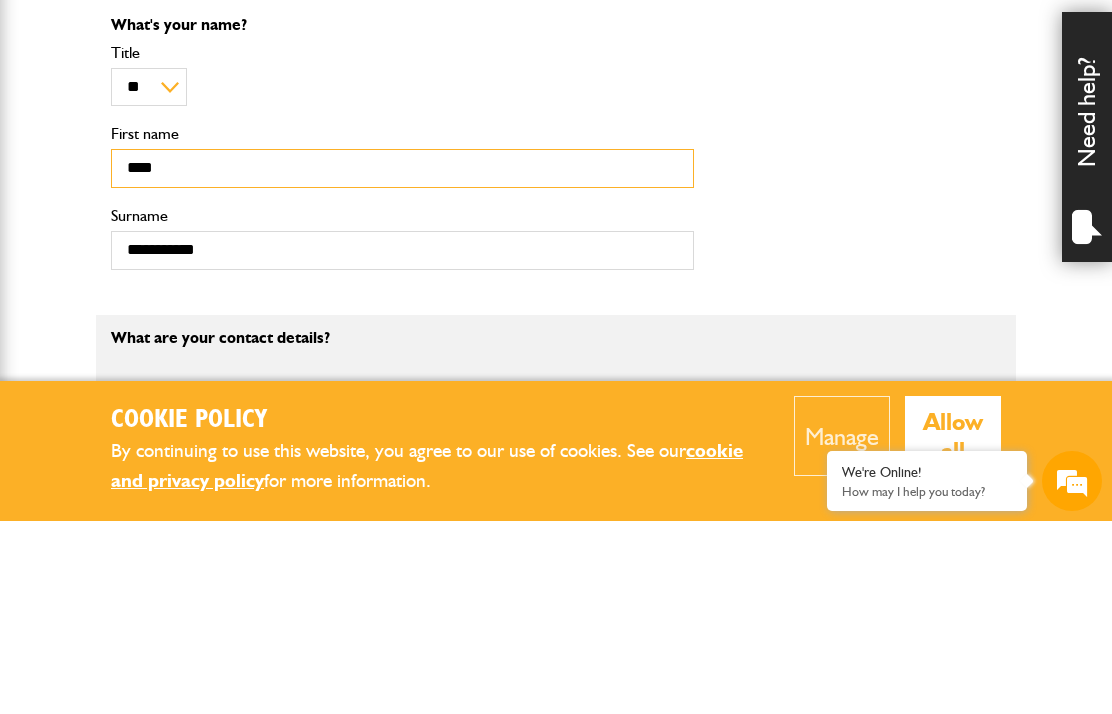 scroll, scrollTop: 891, scrollLeft: 0, axis: vertical 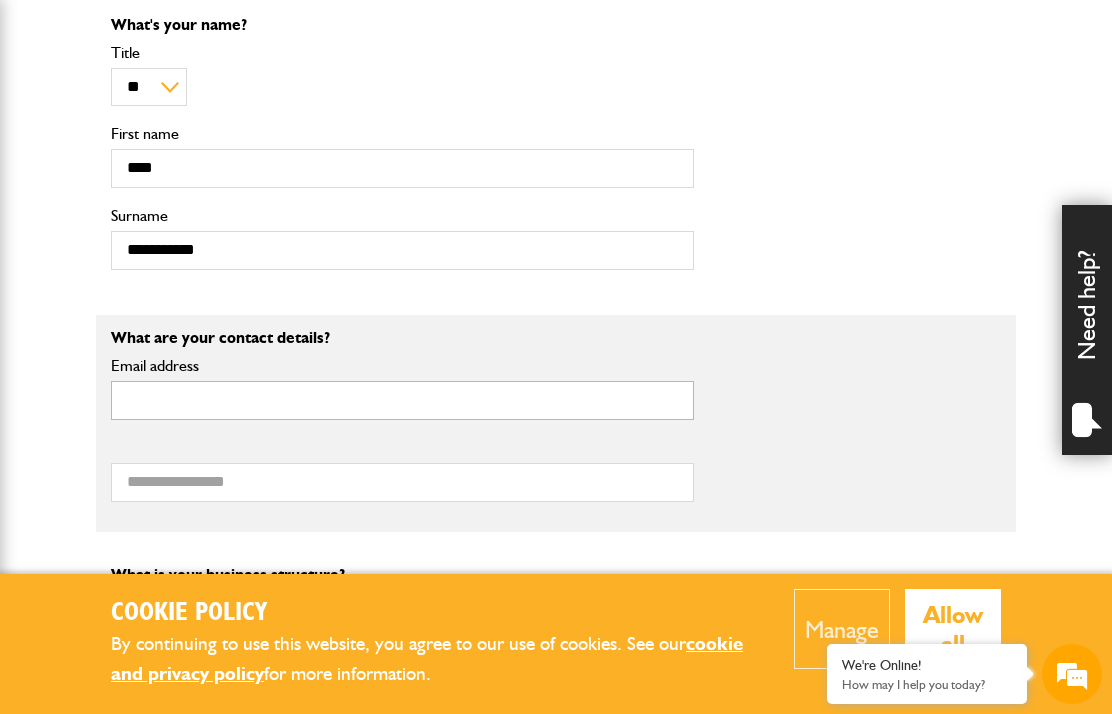 type on "**********" 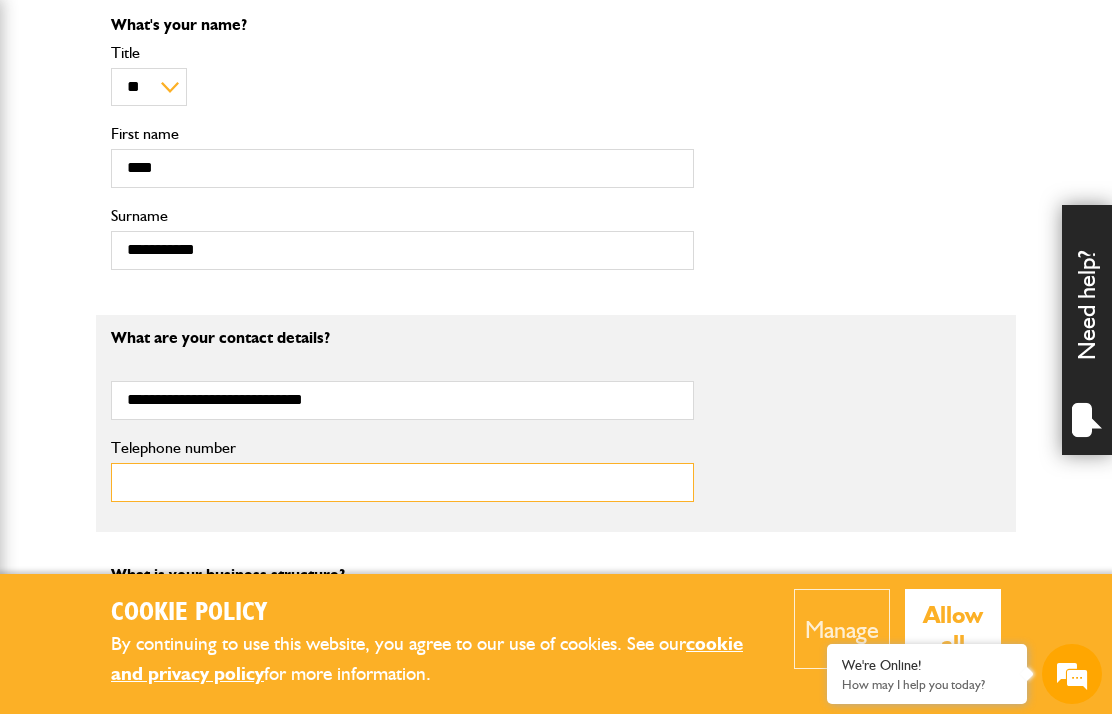 type on "**********" 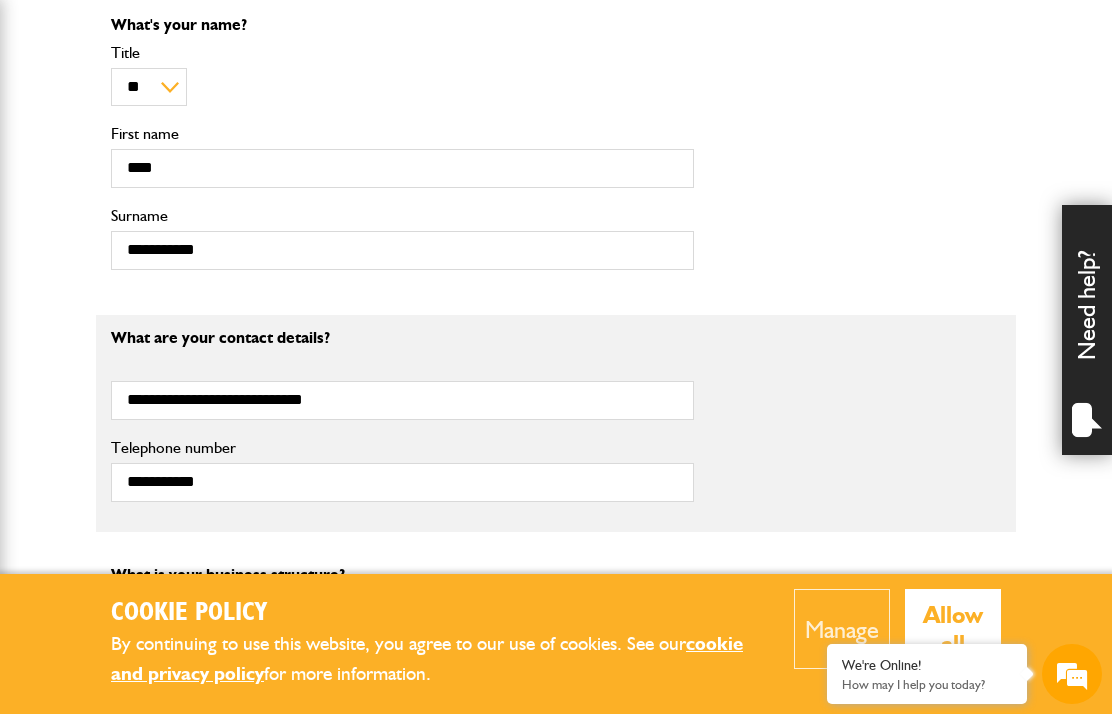 type on "**********" 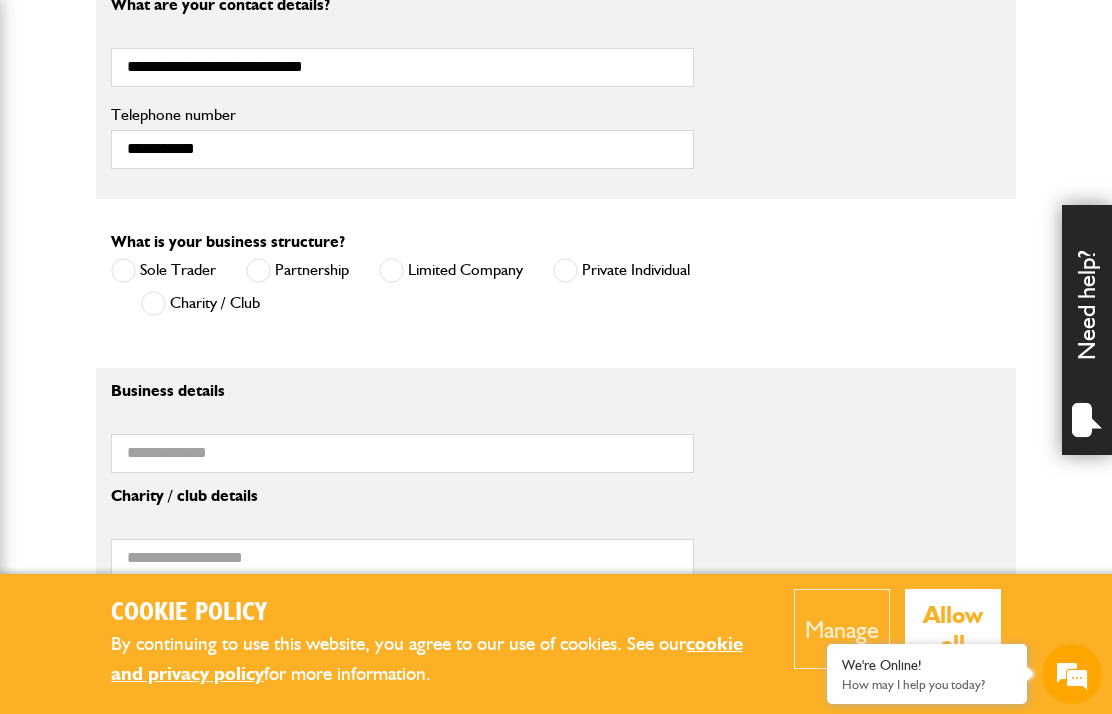 scroll, scrollTop: 1228, scrollLeft: 0, axis: vertical 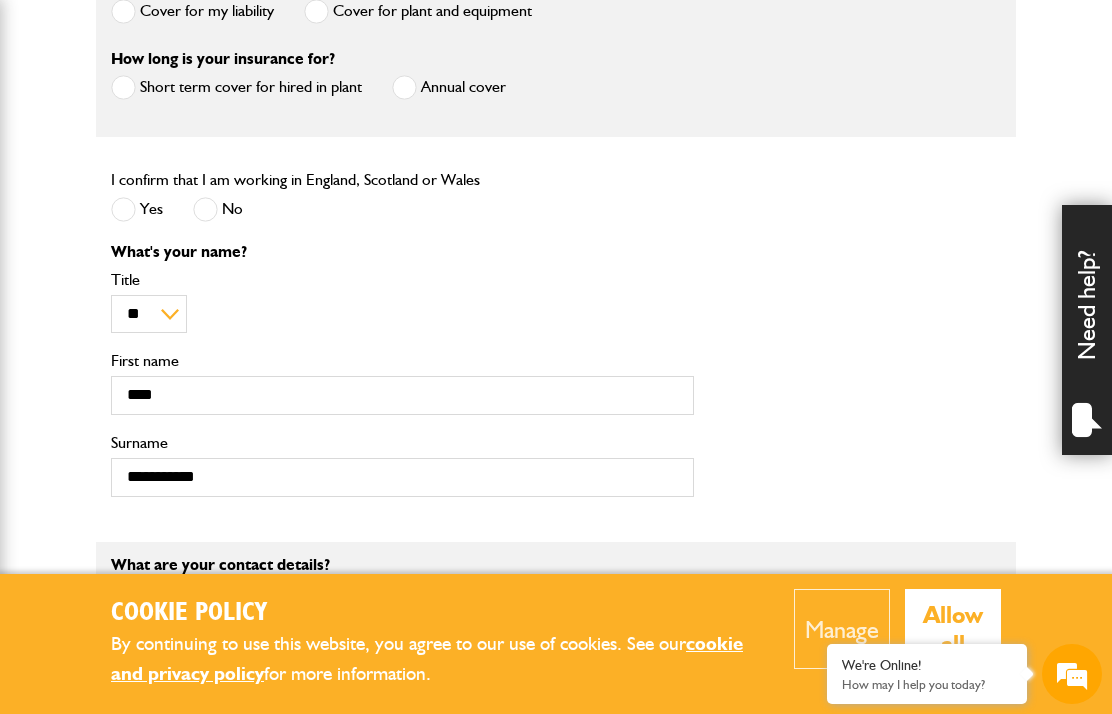 click on "Cookie Policy By continuing to use this website, you agree to our use of cookies. See our  cookie and privacy policy  for more information. Manage Allow all Cookie Options You can control which cookies we use with the form below. Please see our  cookie policy  for more information. Allow all Essential These cookies are needed for essential functions. They can't be switched off and they don't store any of your information. Analytics These cookies gather anonymous usage information and they don't store any of your information. Switching off these cookies will mean we can't gather information to improve your experience of using our site. Functional These cookies enable basic functionality. Switching off these cookies will mean that areas of our website can't work properly. Advertising These cookies help us to learn what you're interested in so we can show you relevant adverts. Switching off these cookies will mean we can't show you any personalised adverts. Personalisation Save preferences" at bounding box center (556, 744) 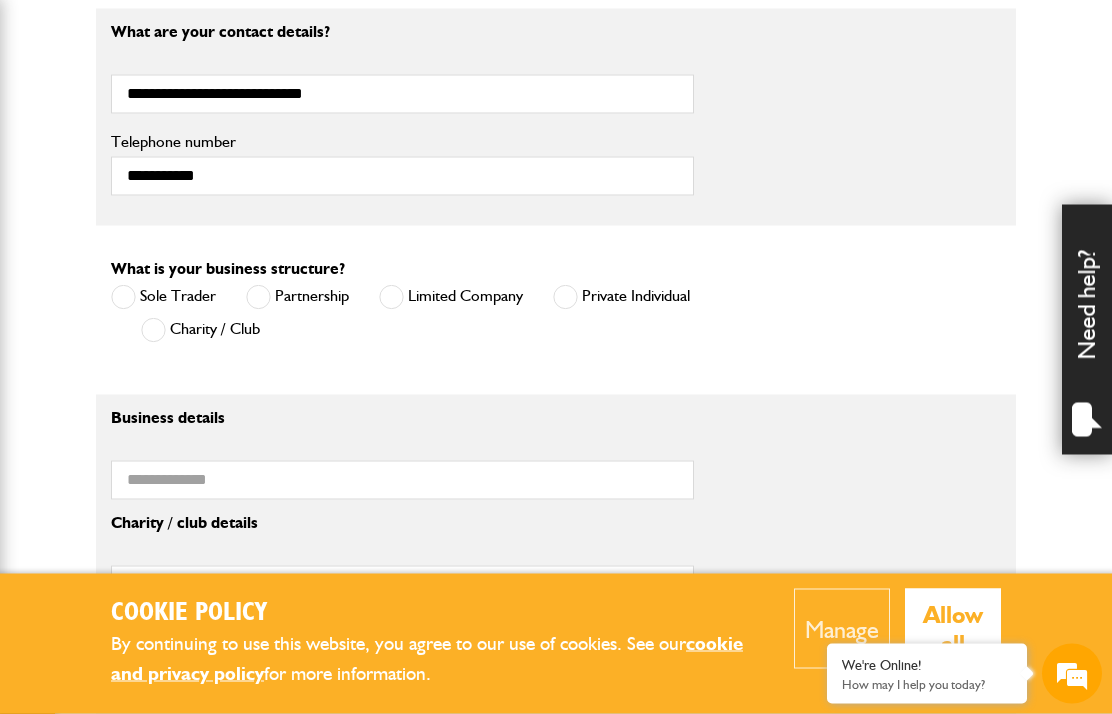 scroll, scrollTop: 1206, scrollLeft: 0, axis: vertical 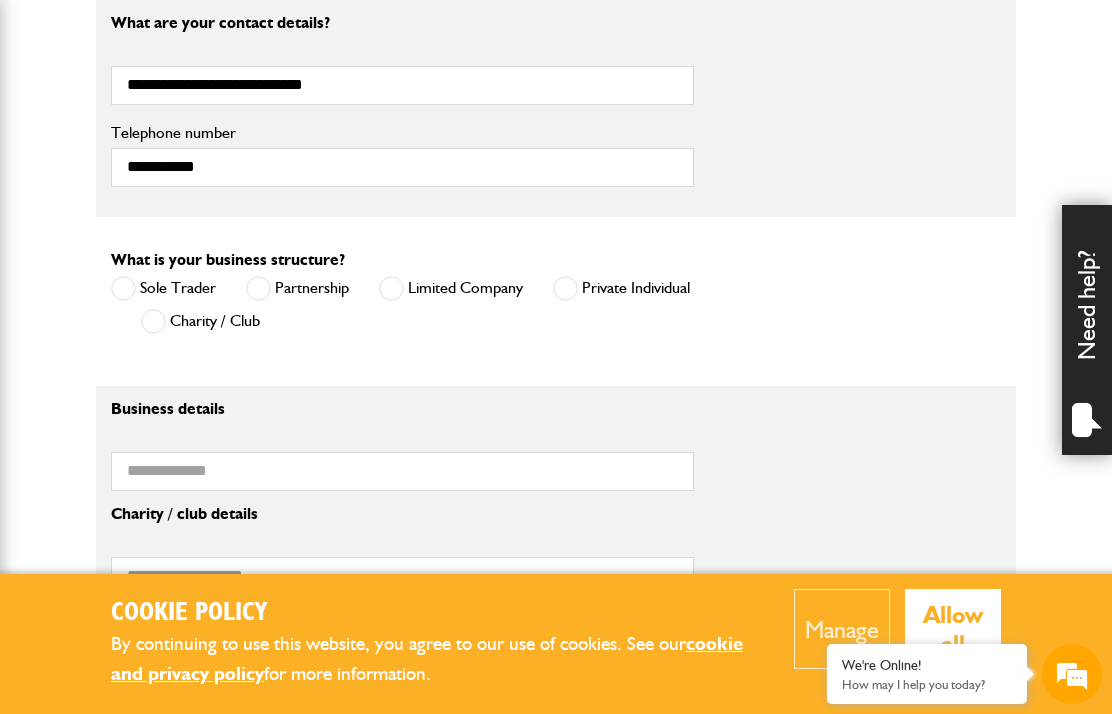 click on "Private Individual" at bounding box center (621, 288) 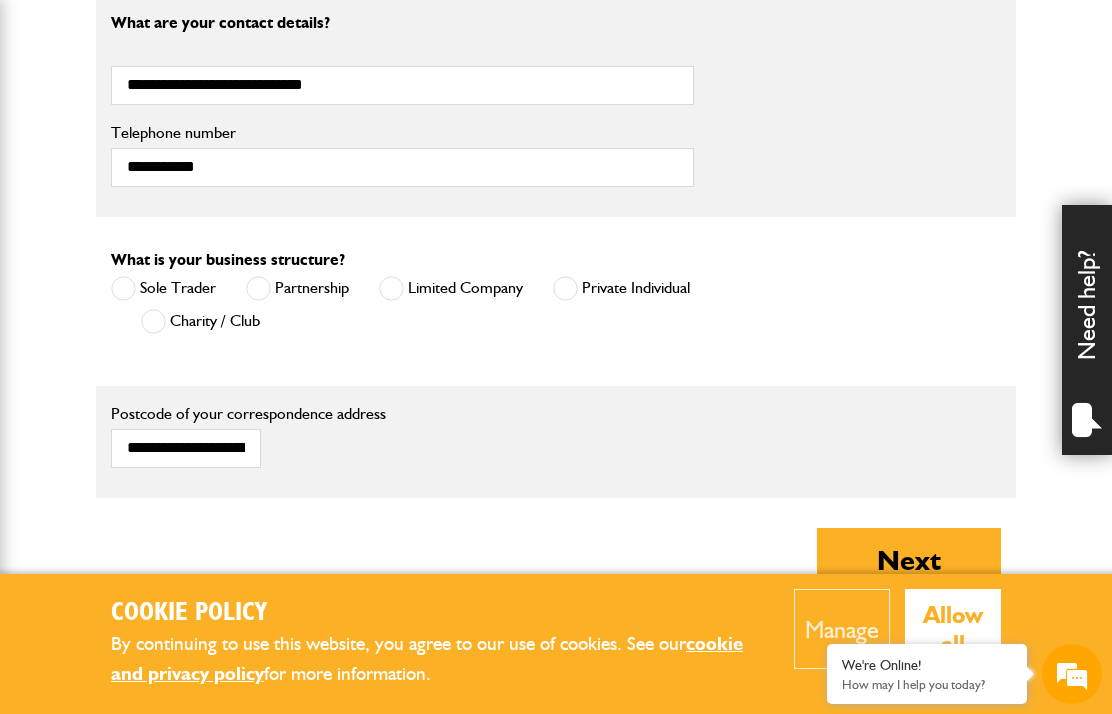 scroll, scrollTop: 0, scrollLeft: 0, axis: both 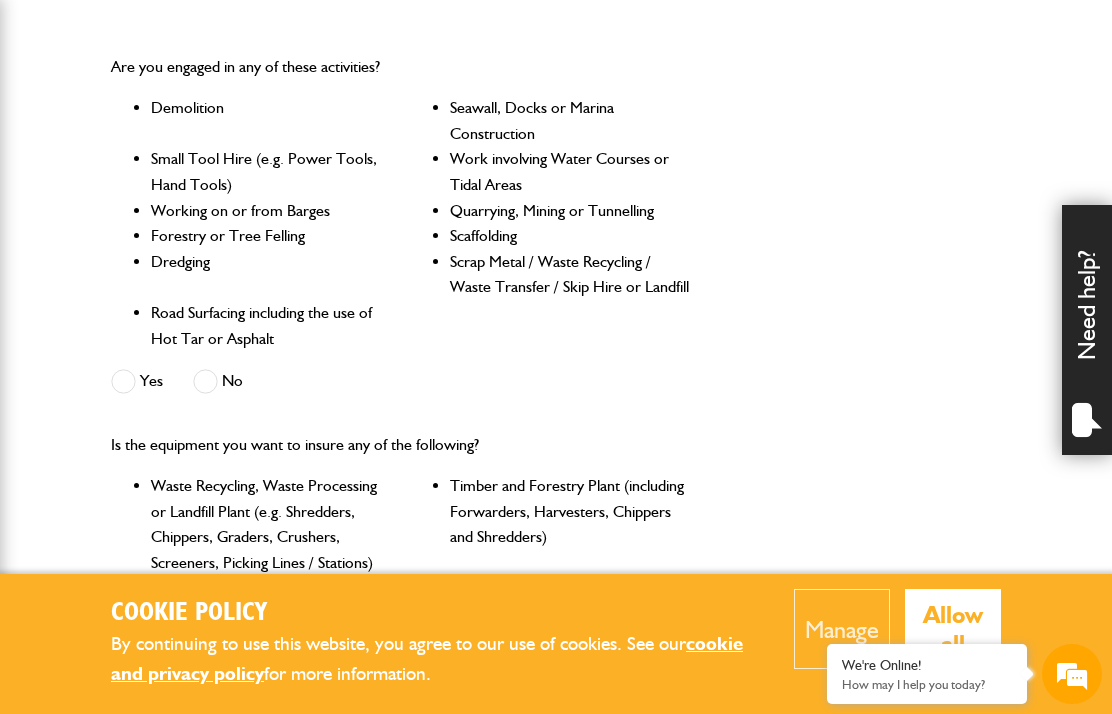 click at bounding box center [205, 381] 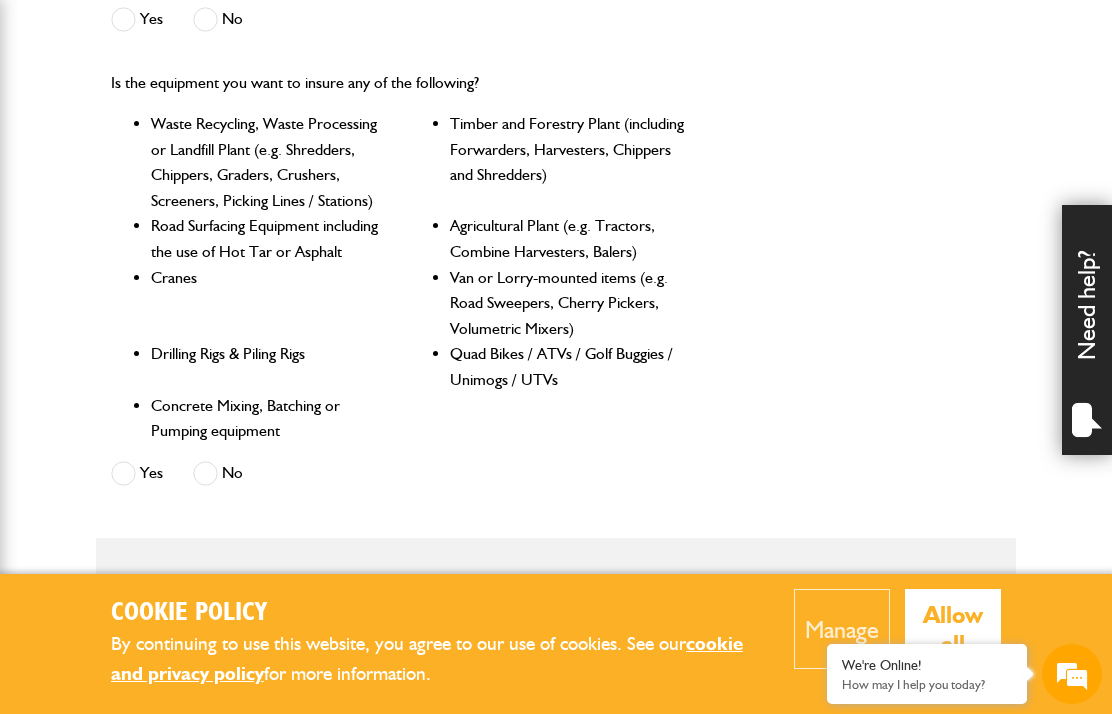 scroll, scrollTop: 958, scrollLeft: 0, axis: vertical 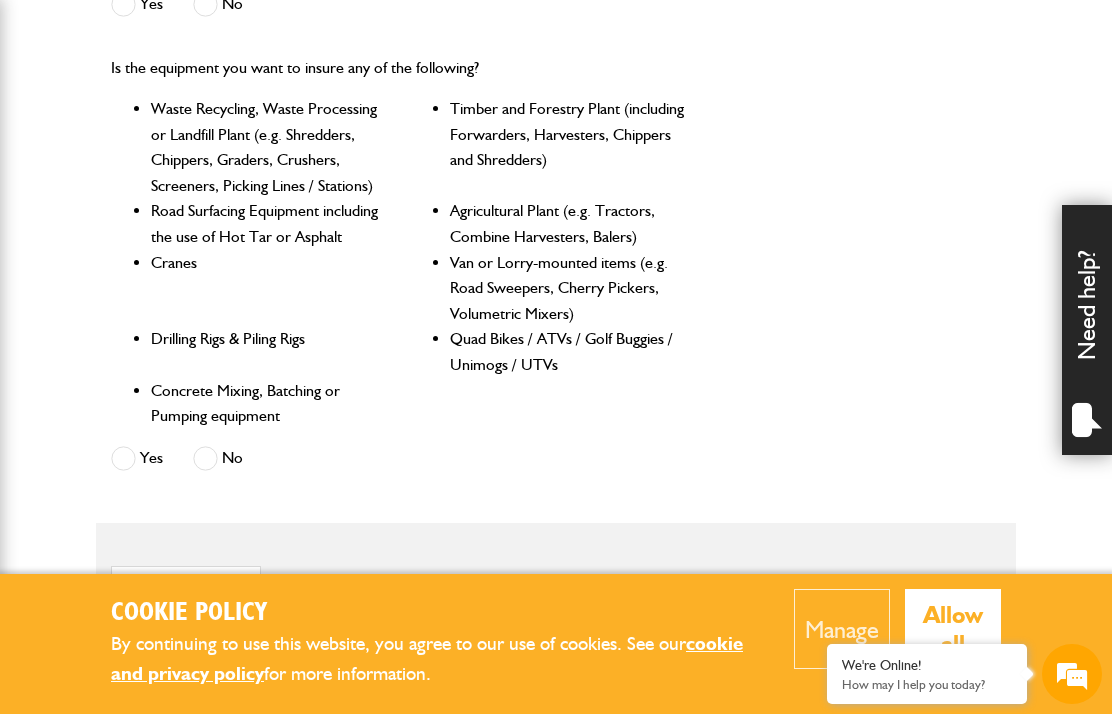 click at bounding box center [205, 458] 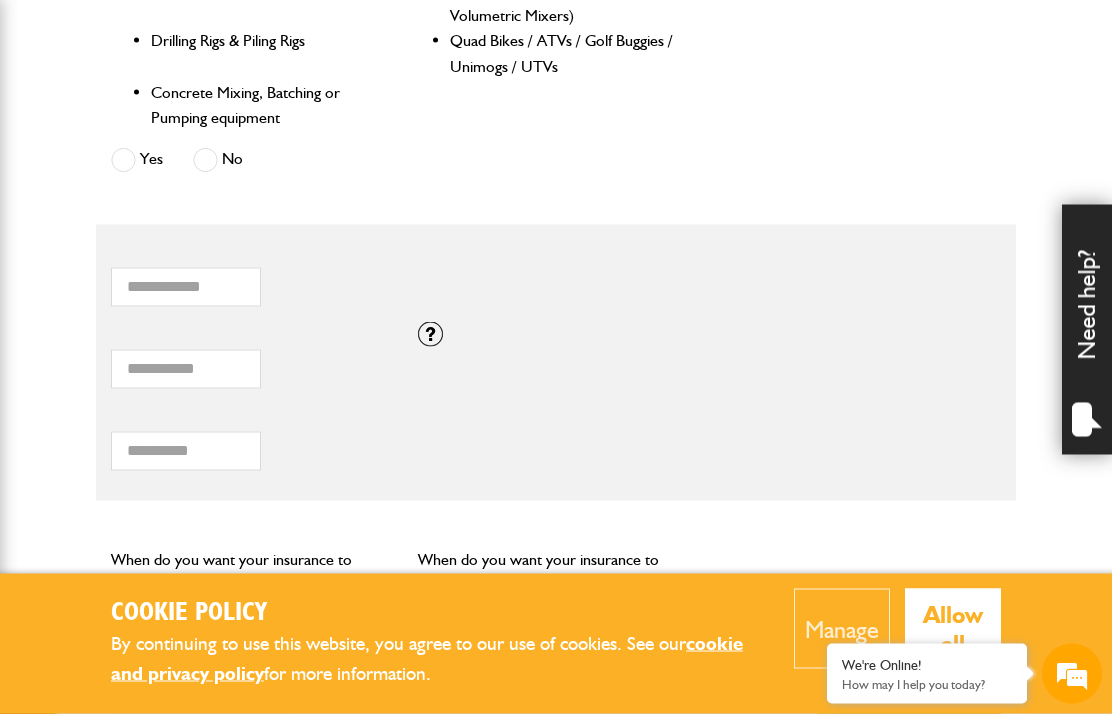 scroll, scrollTop: 1257, scrollLeft: 0, axis: vertical 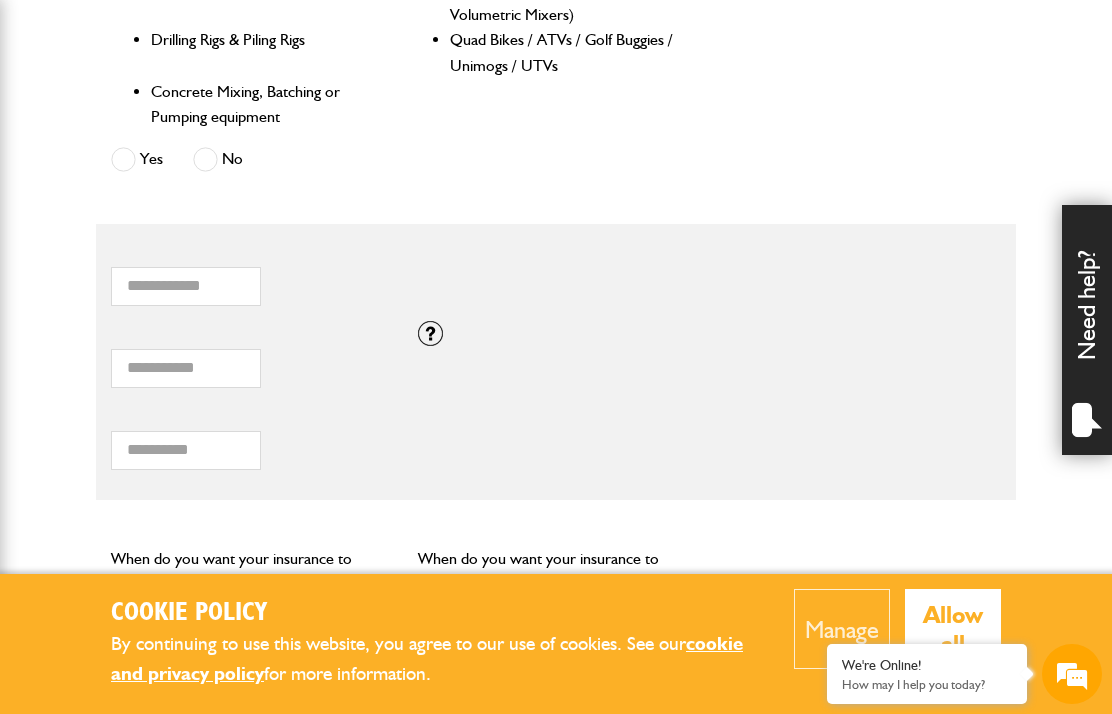click at bounding box center [430, 333] 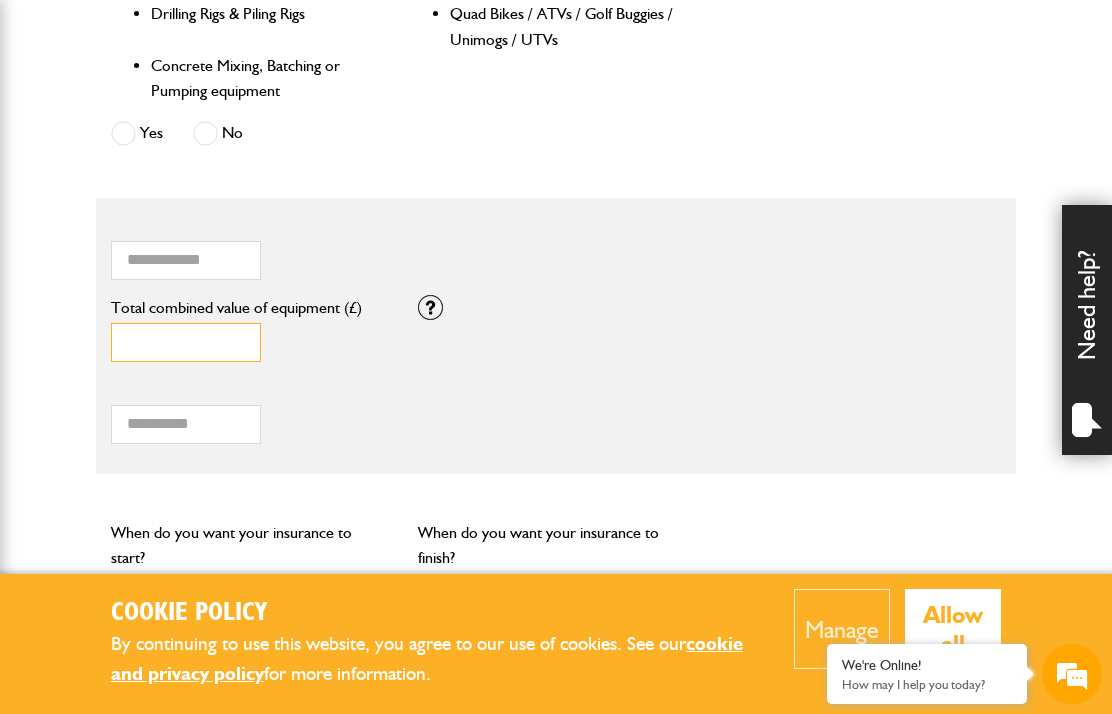 click on "*" at bounding box center (186, 342) 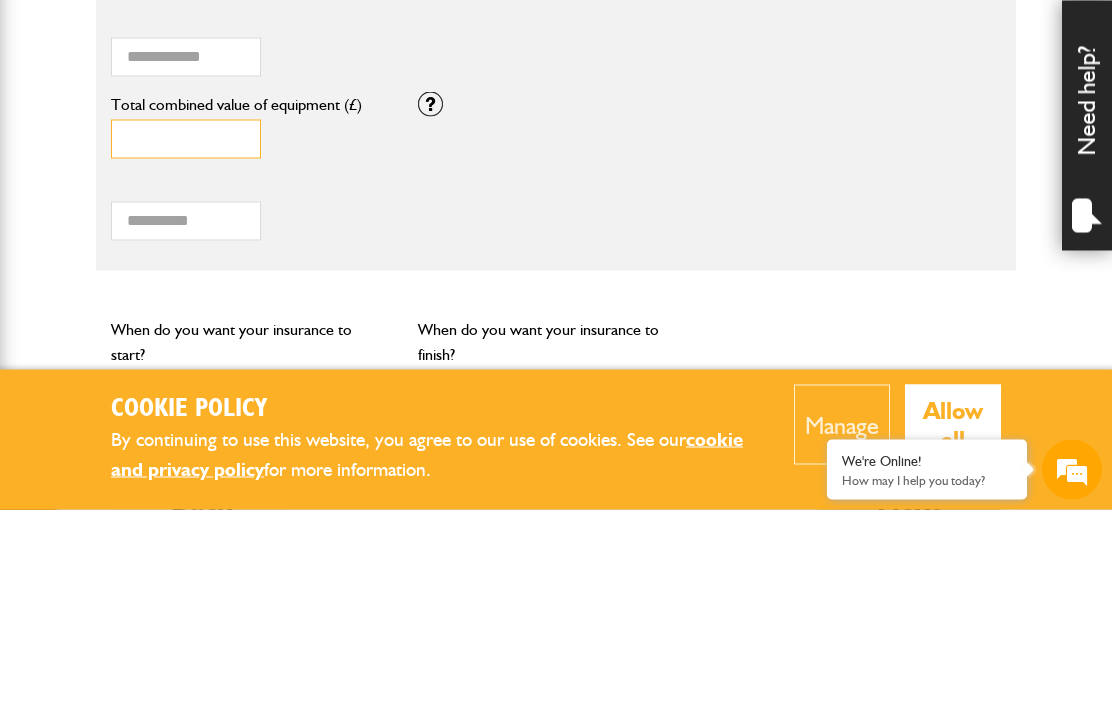 type on "*" 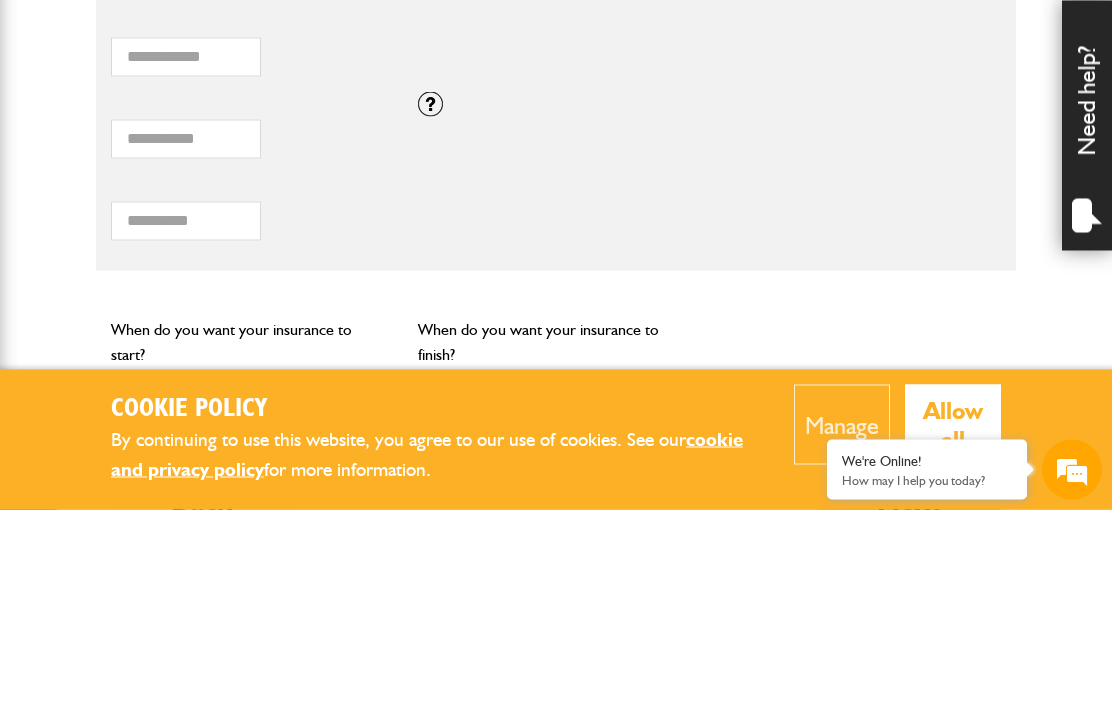 scroll, scrollTop: 1487, scrollLeft: 0, axis: vertical 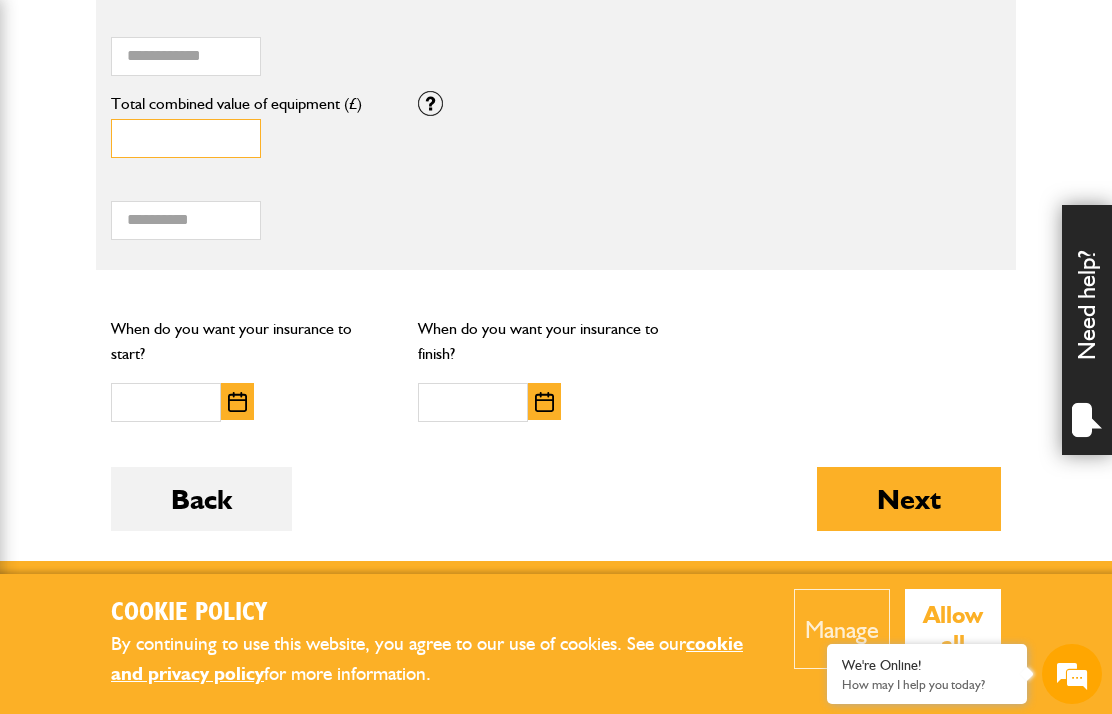 type on "*****" 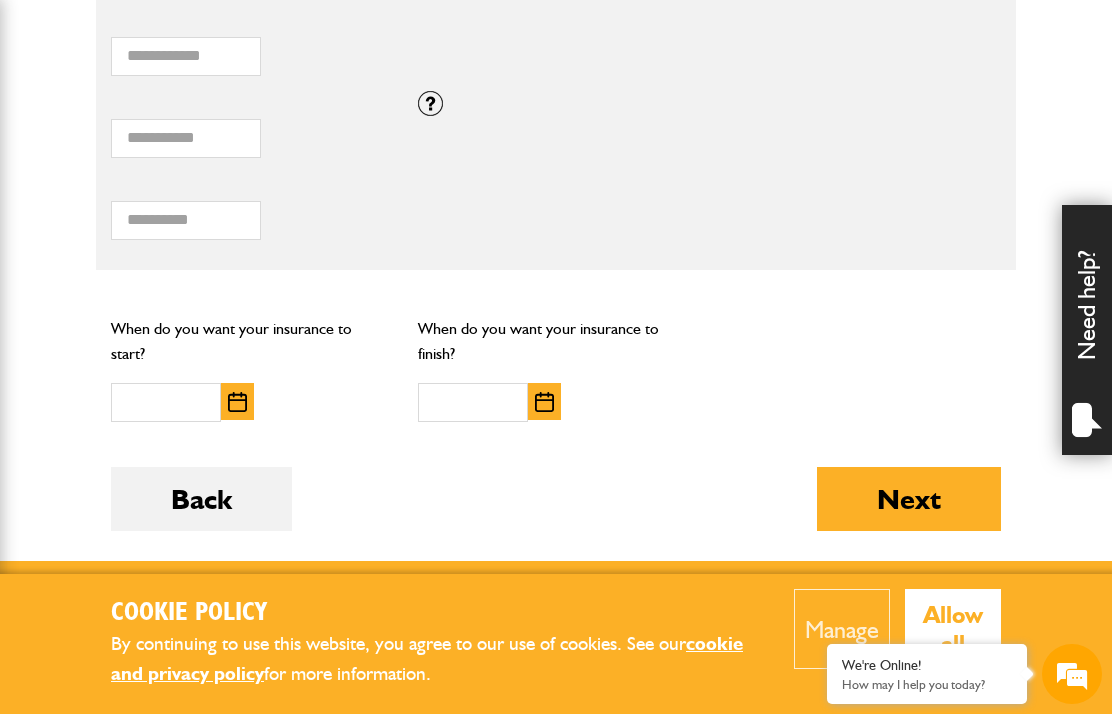 click on "When do you want your insurance to start?
When do you want your insurance to finish?" at bounding box center [556, 368] 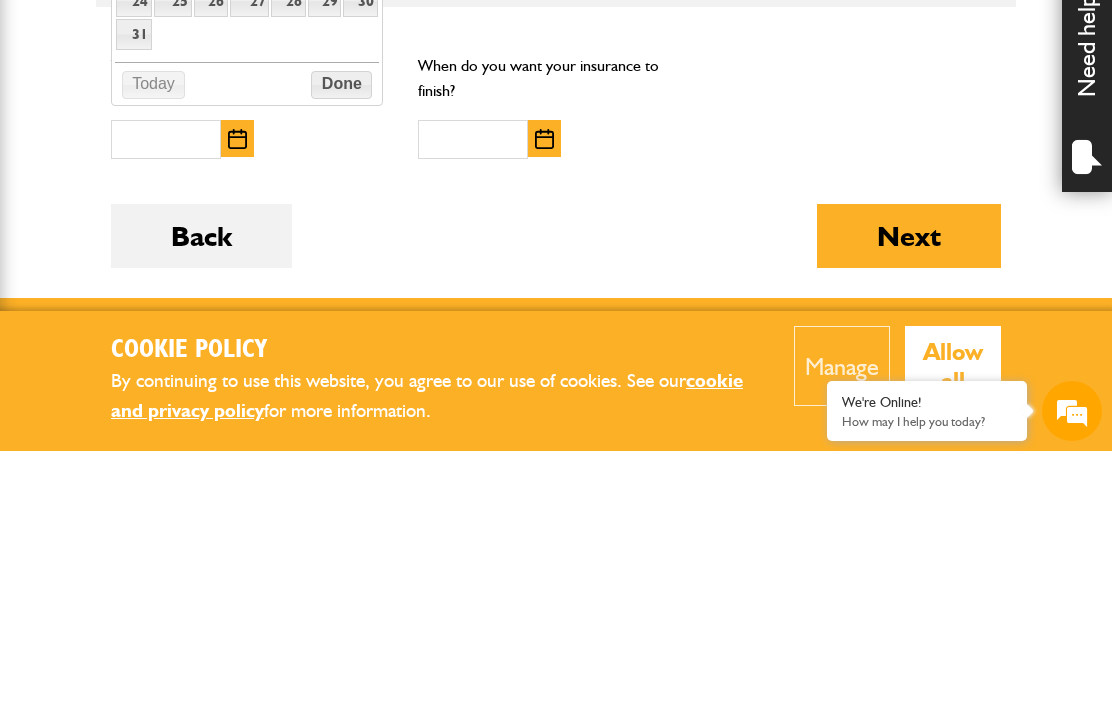 click at bounding box center (237, 402) 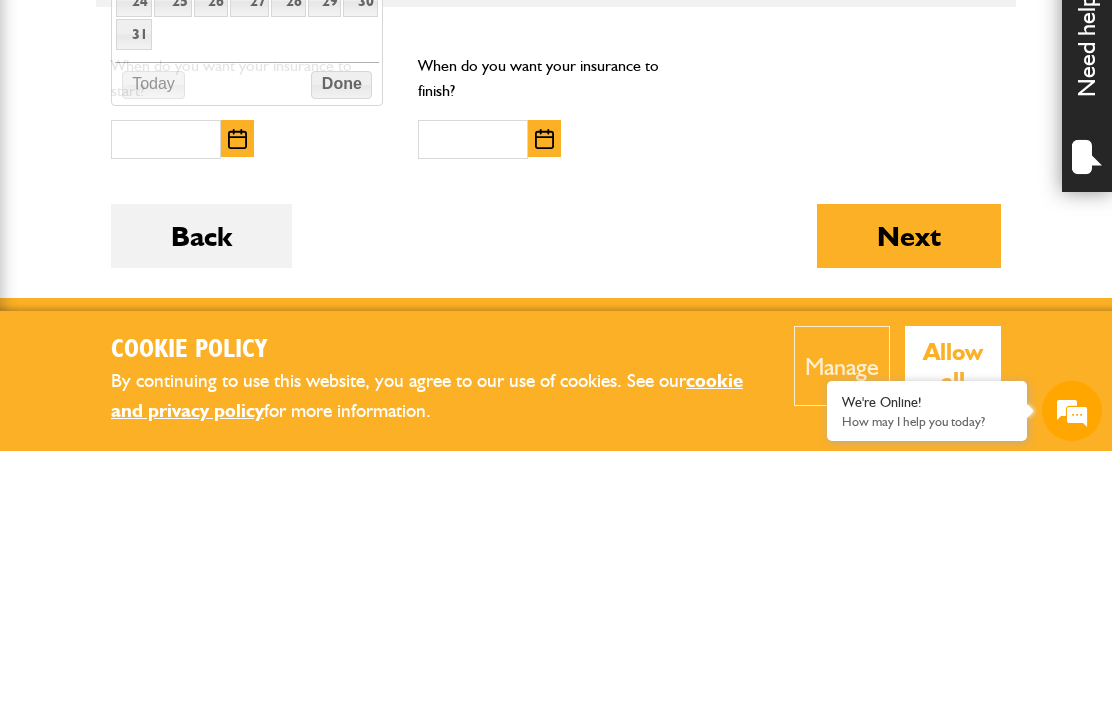 scroll, scrollTop: 1750, scrollLeft: 0, axis: vertical 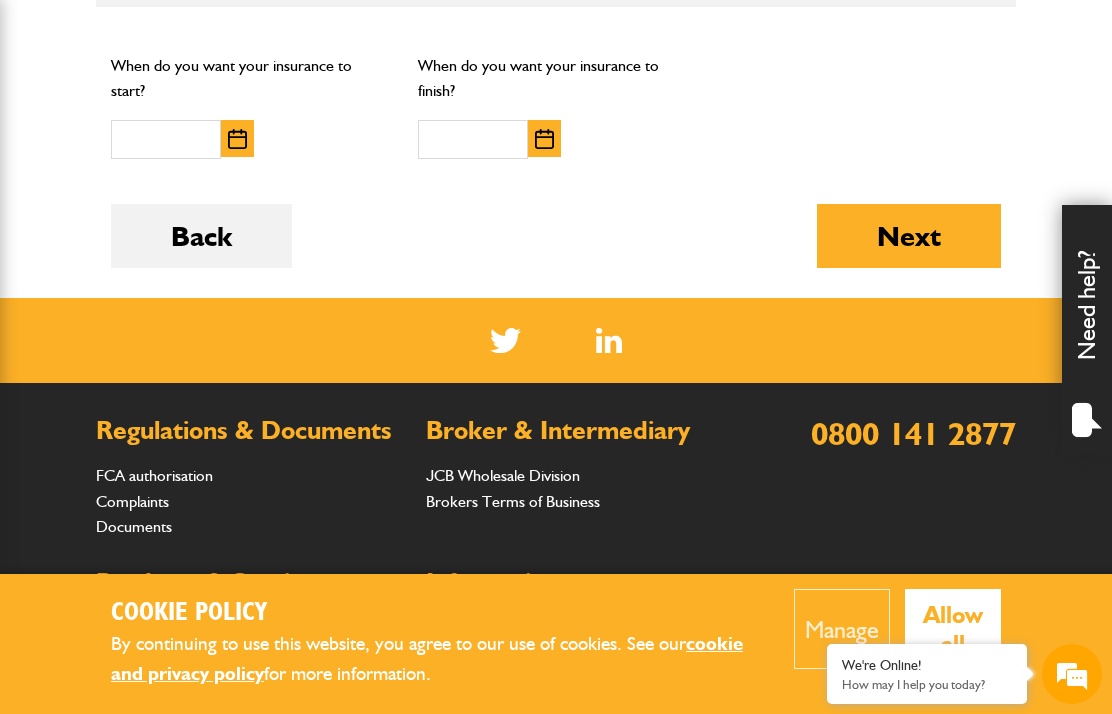 click at bounding box center (237, 139) 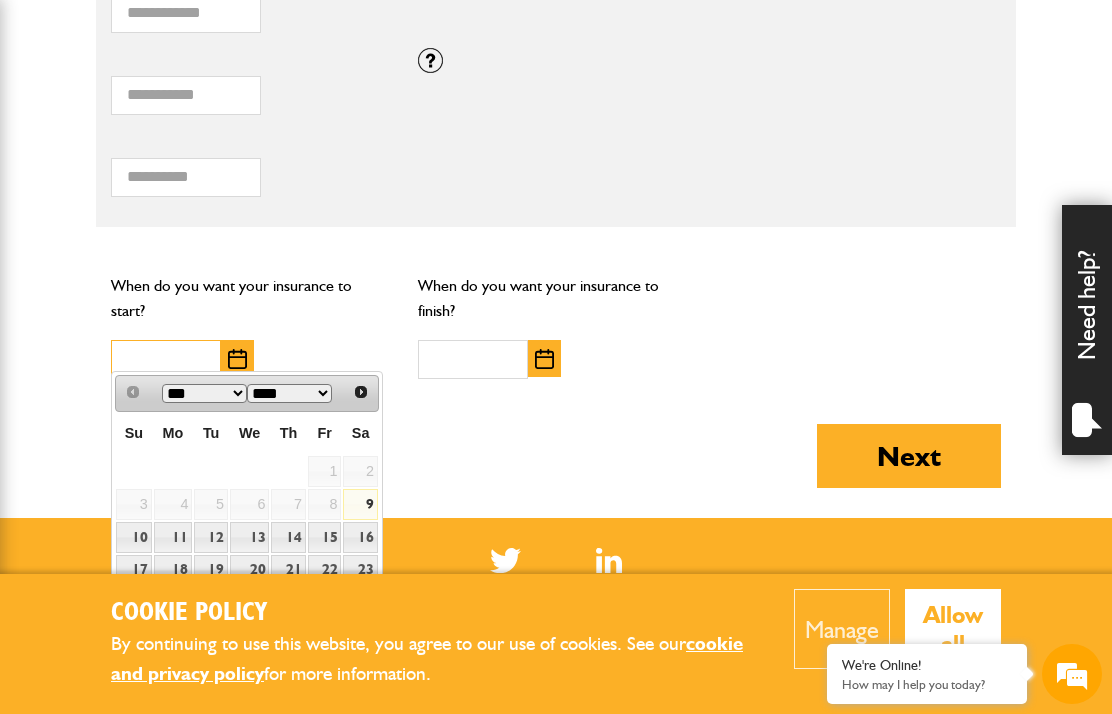 scroll, scrollTop: 1528, scrollLeft: 0, axis: vertical 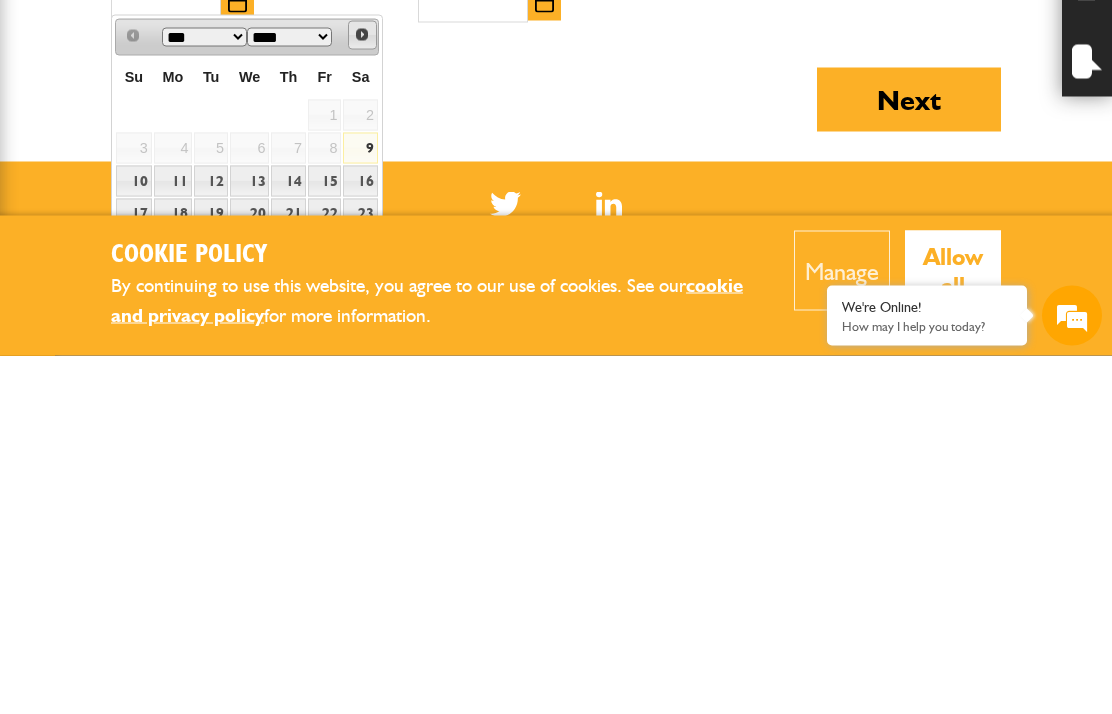 click on "Next" at bounding box center [362, 393] 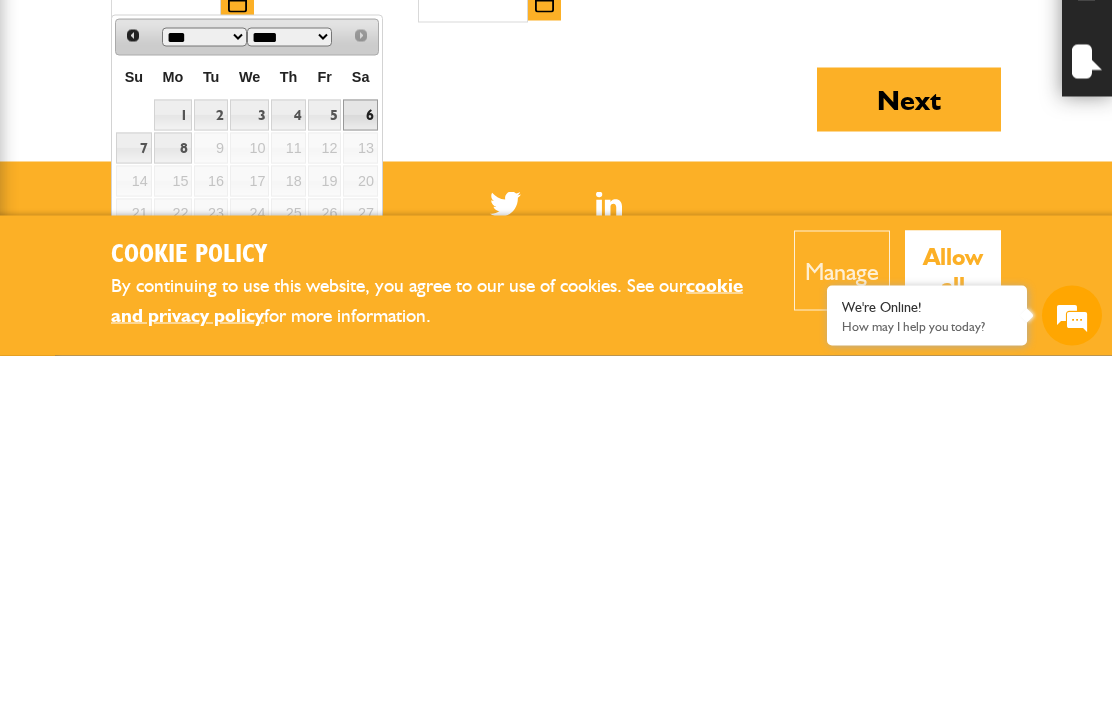 click on "6" at bounding box center (360, 473) 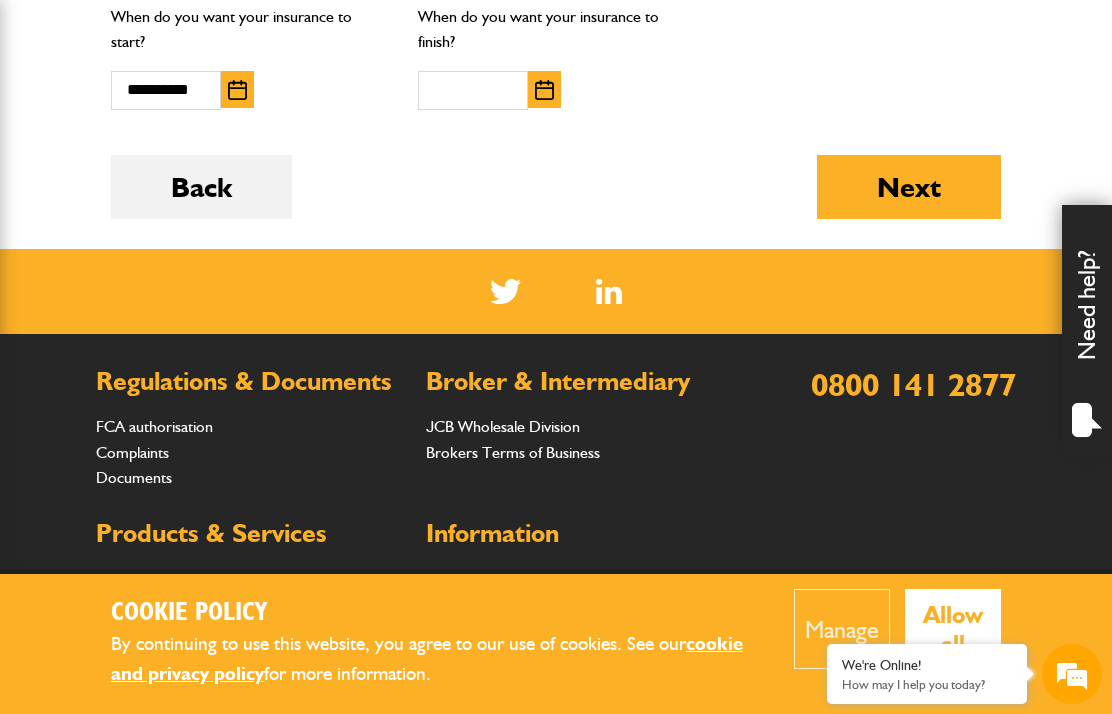 scroll, scrollTop: 1796, scrollLeft: 0, axis: vertical 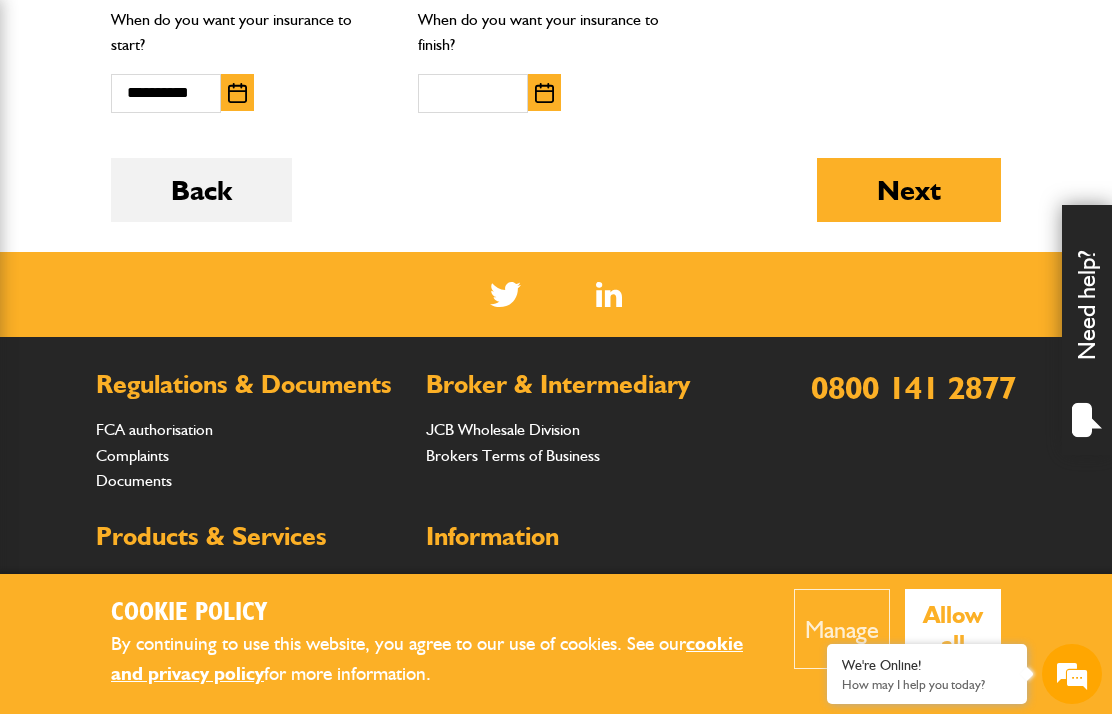 click at bounding box center [544, 93] 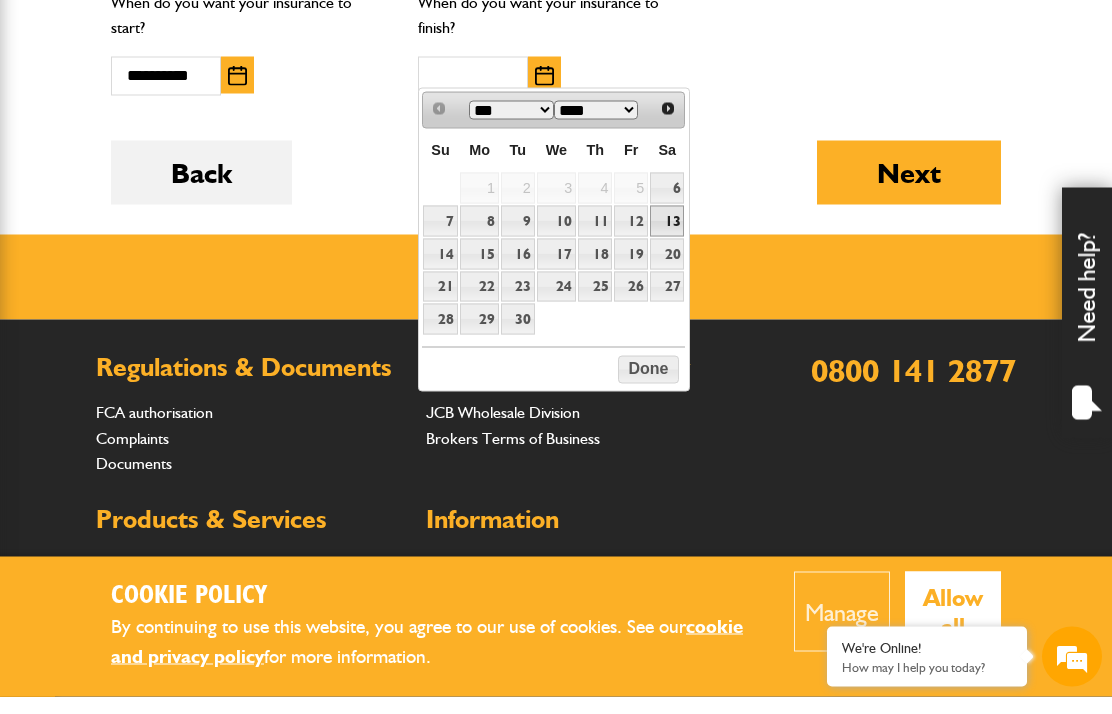 click on "13" at bounding box center [667, 238] 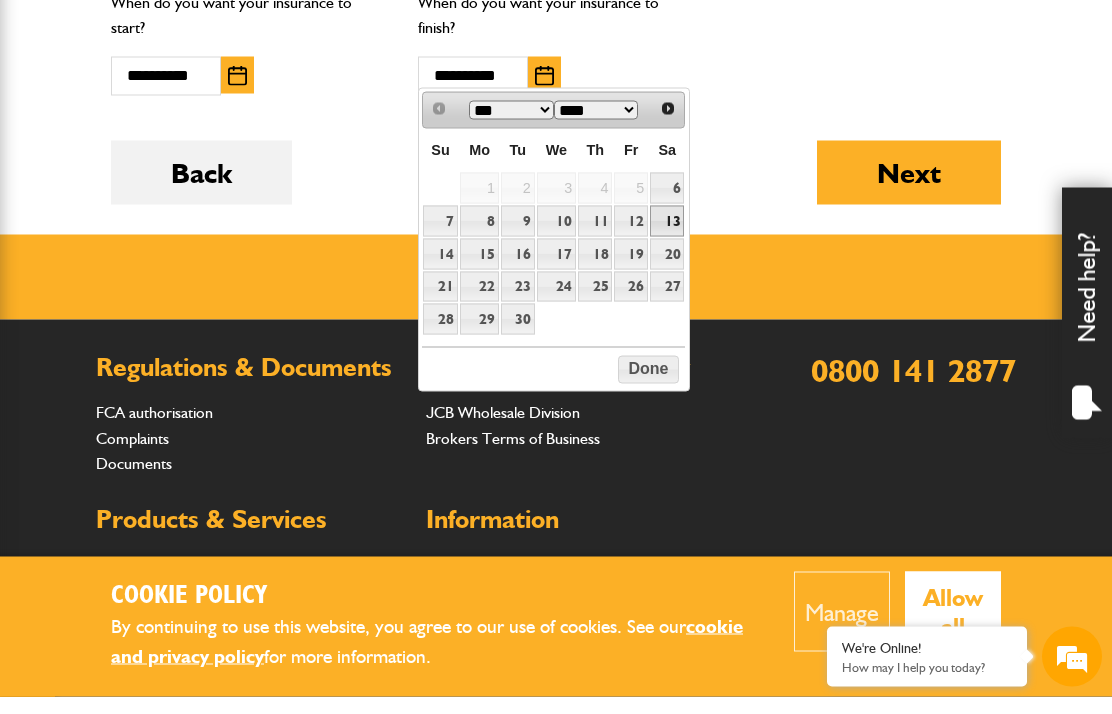 scroll, scrollTop: 1814, scrollLeft: 0, axis: vertical 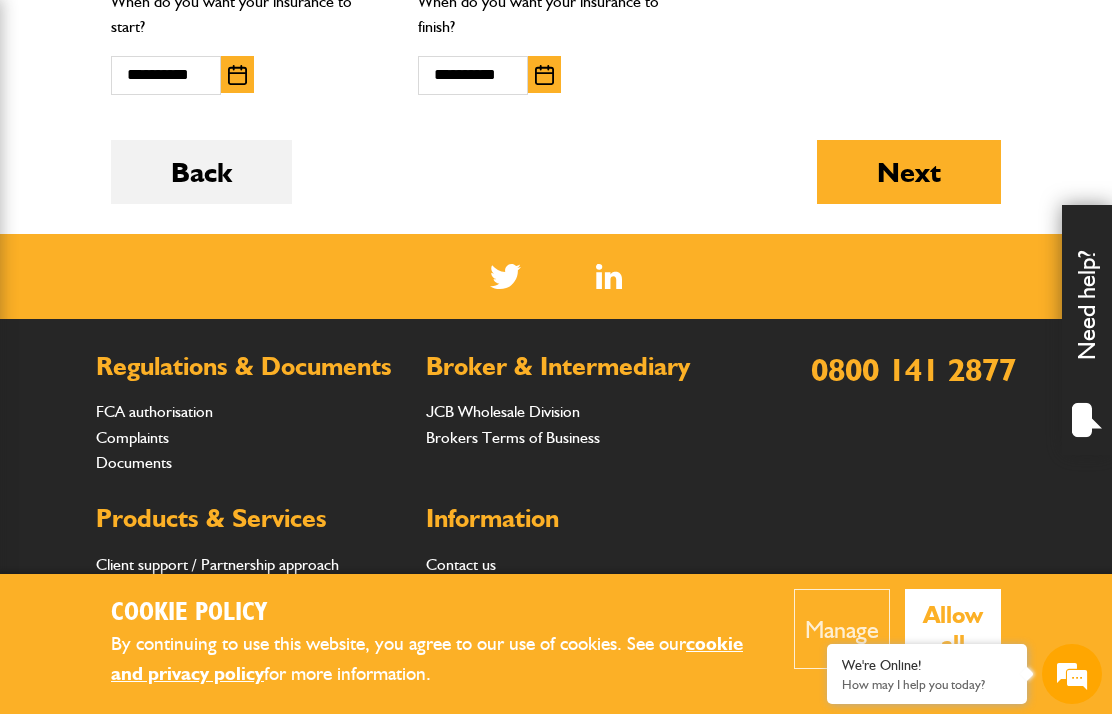 click on "Next" at bounding box center [909, 172] 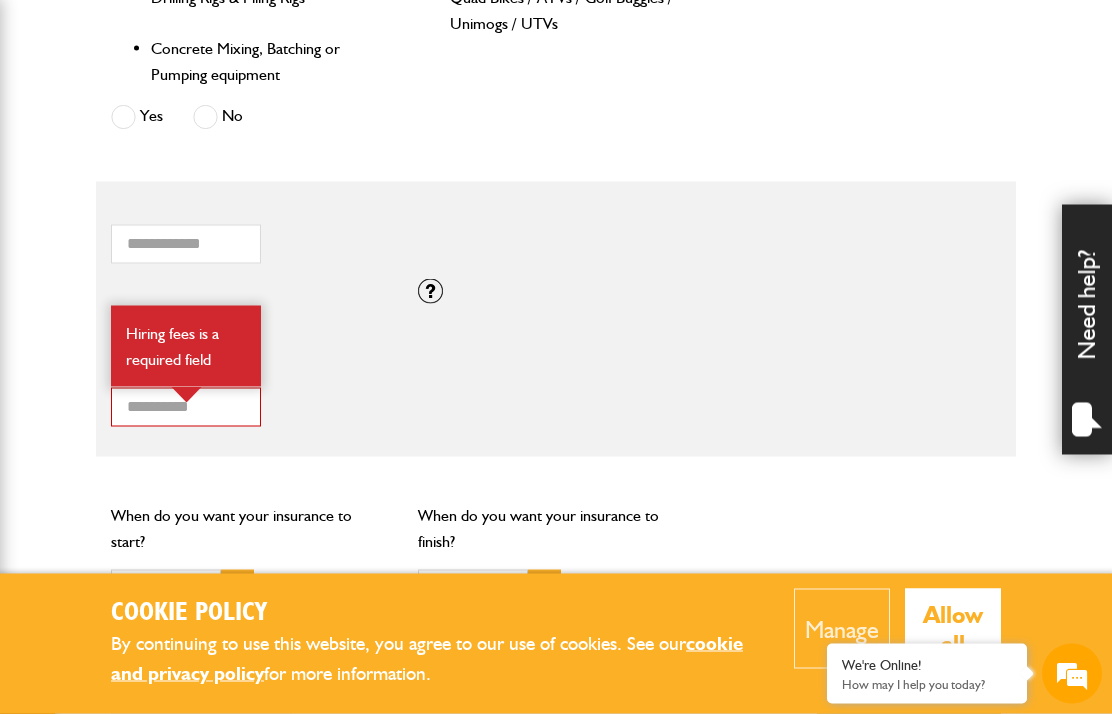 scroll, scrollTop: 1408, scrollLeft: 0, axis: vertical 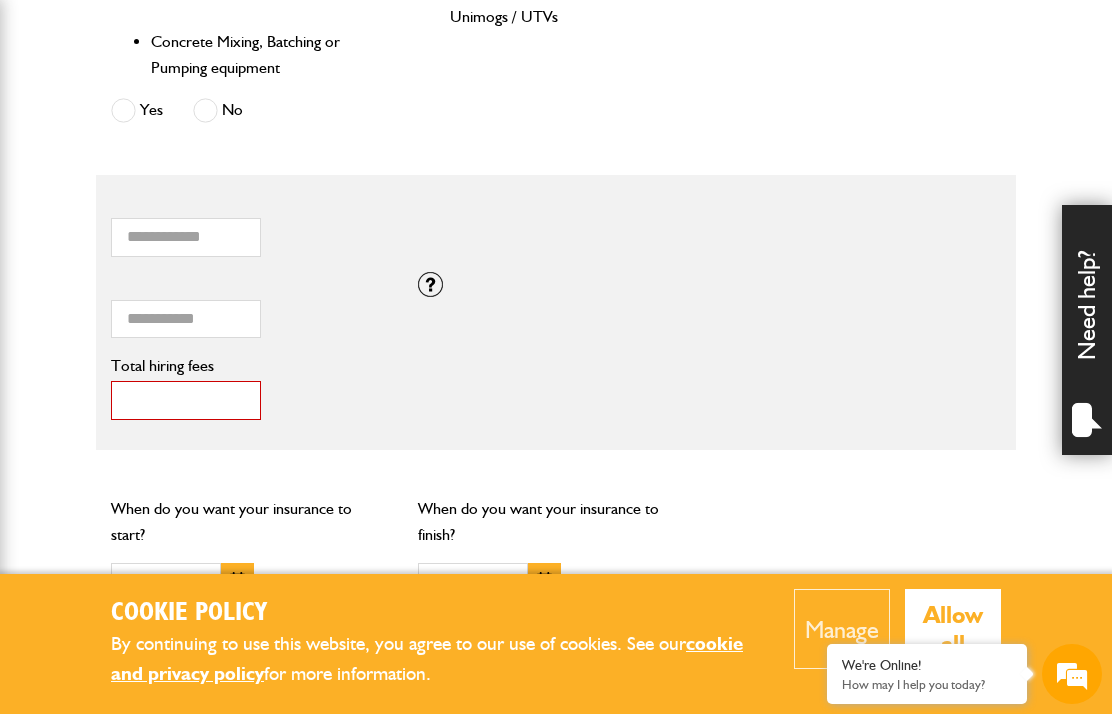 click on "*" at bounding box center [186, 400] 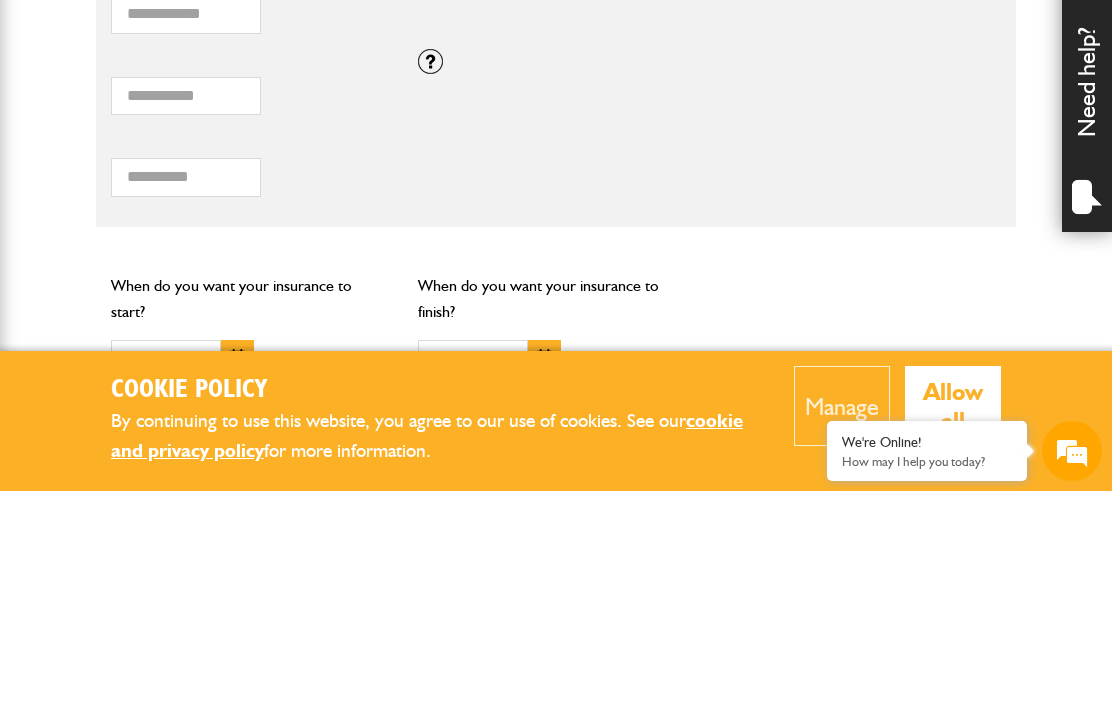scroll, scrollTop: 1631, scrollLeft: 0, axis: vertical 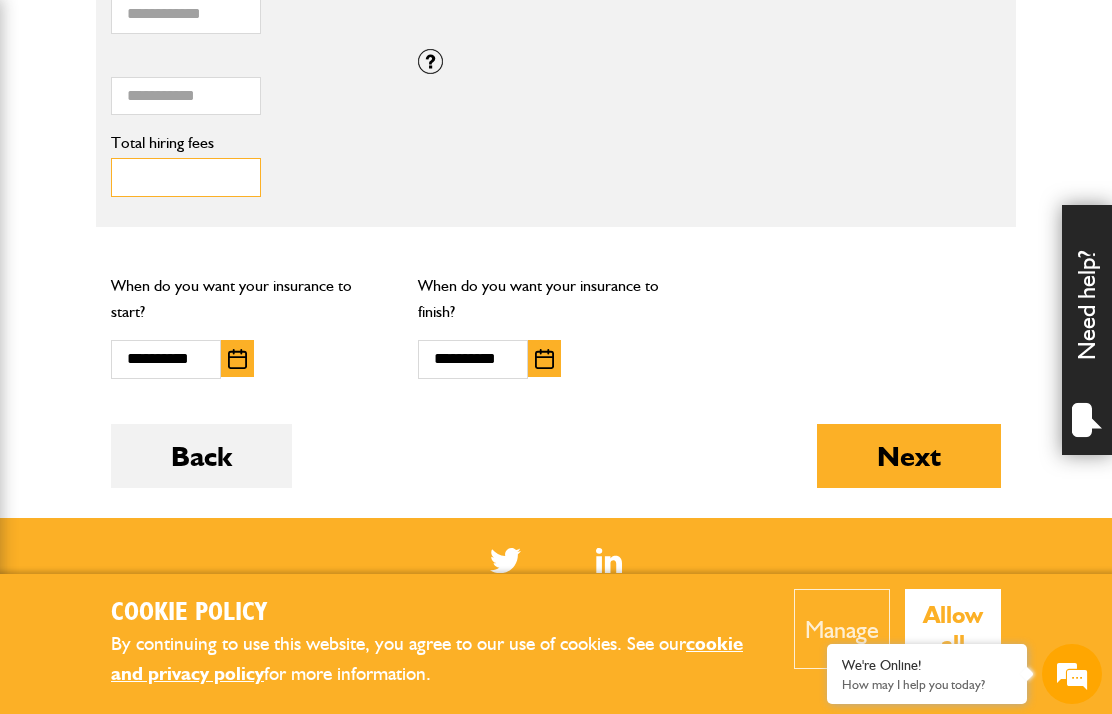 type on "***" 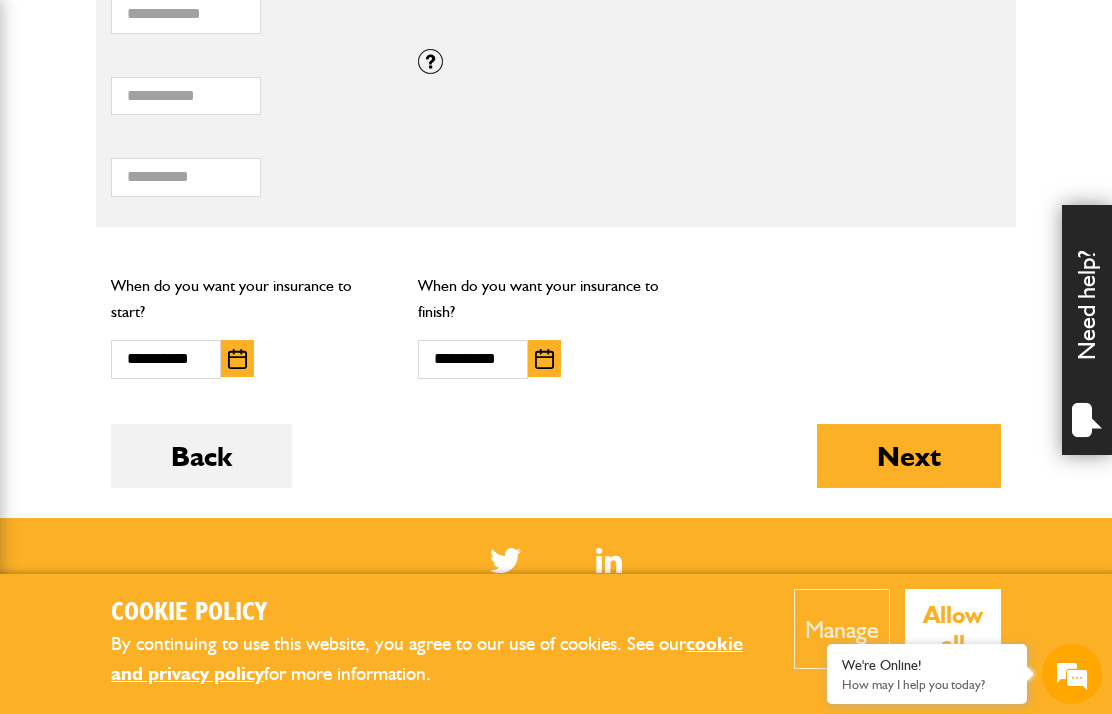 click on "Next" at bounding box center [909, 456] 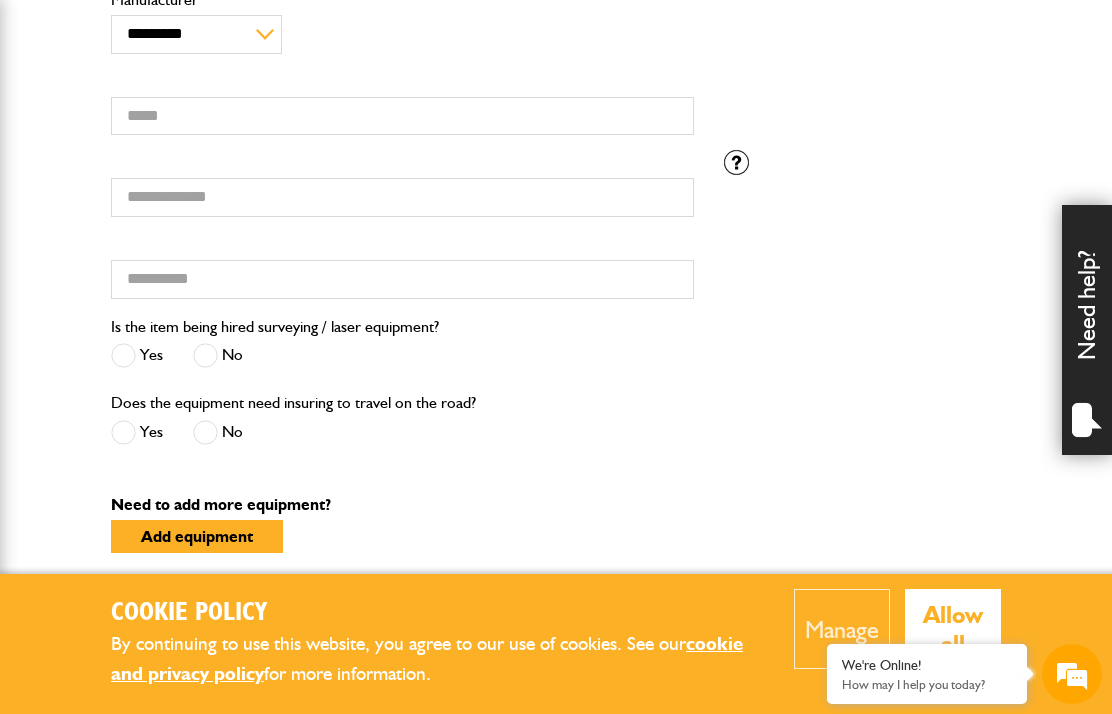 scroll, scrollTop: 624, scrollLeft: 0, axis: vertical 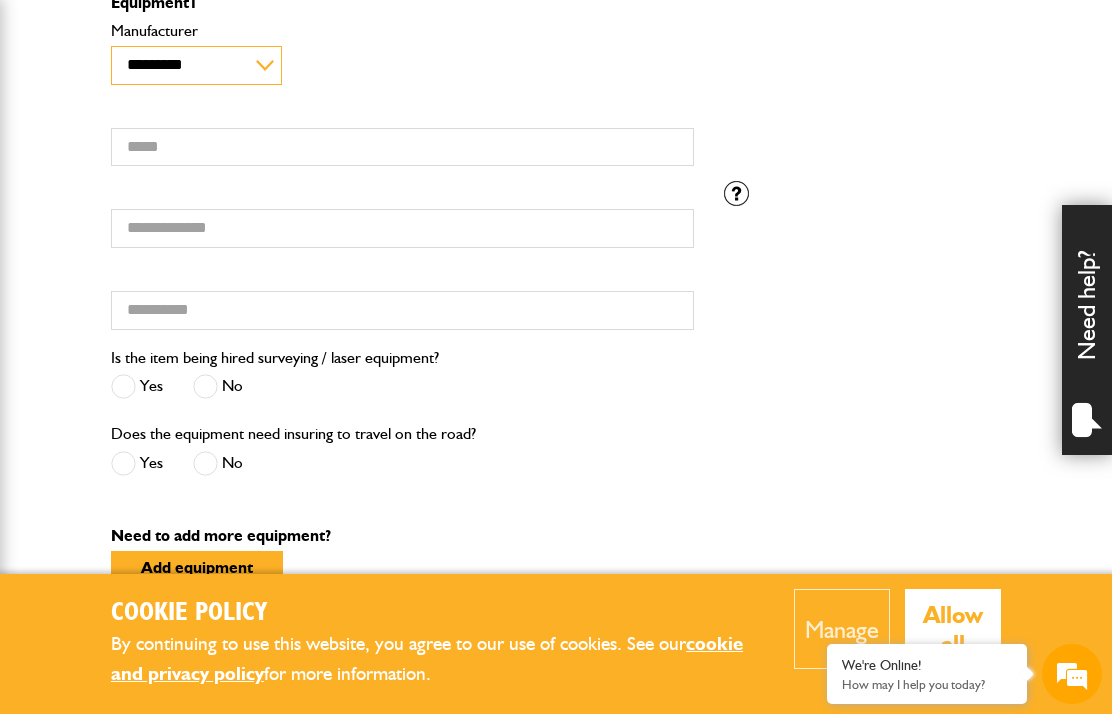 click on "**********" at bounding box center (196, 65) 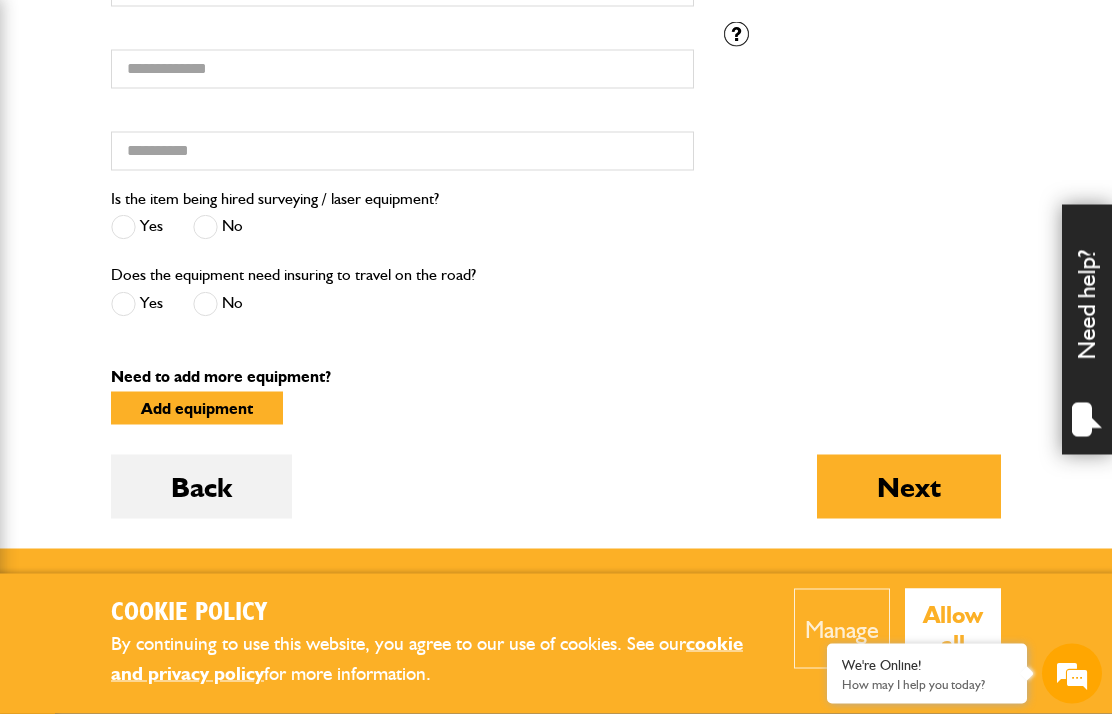 scroll, scrollTop: 784, scrollLeft: 0, axis: vertical 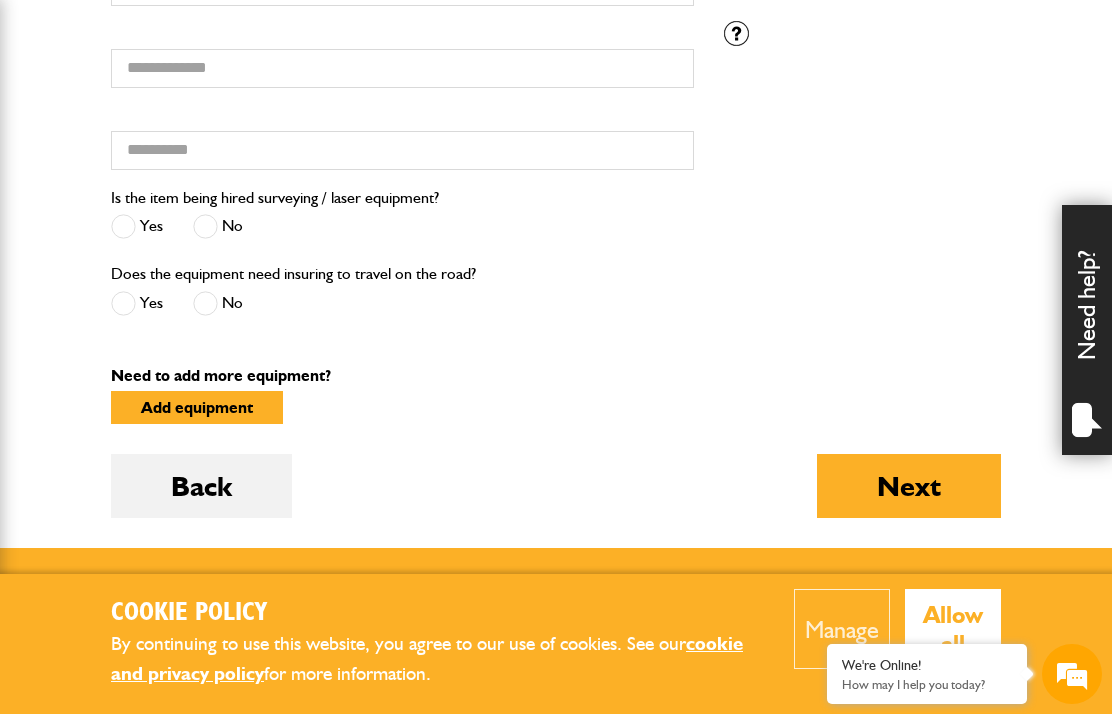 click at bounding box center (205, 226) 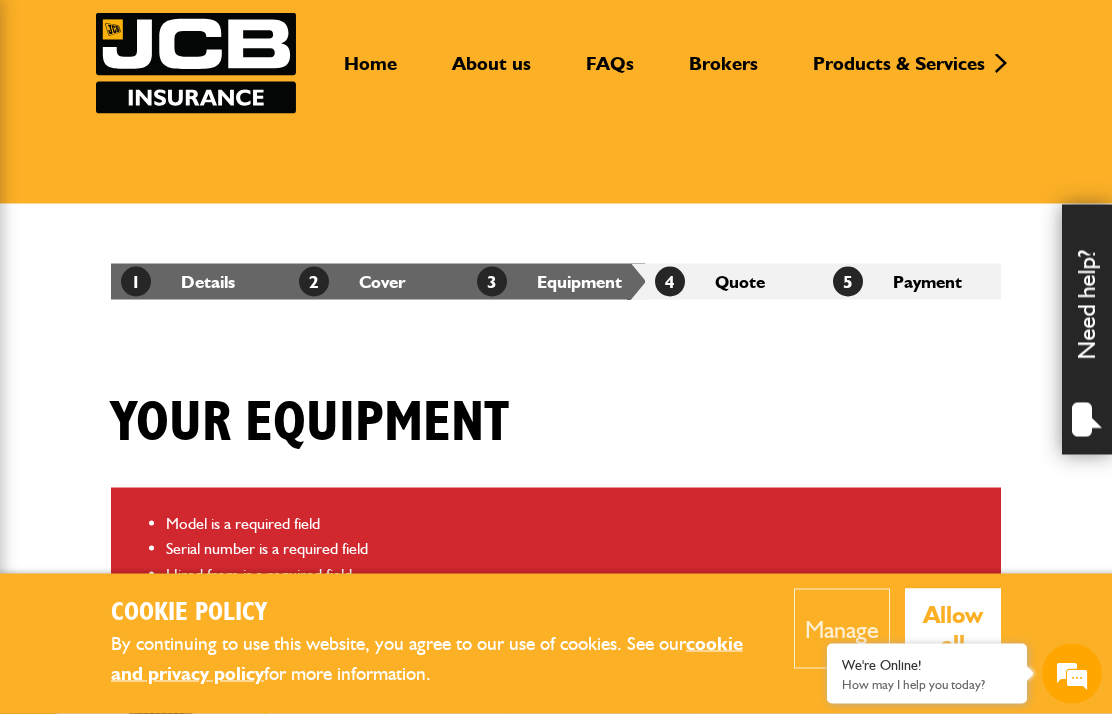 scroll, scrollTop: 0, scrollLeft: 0, axis: both 